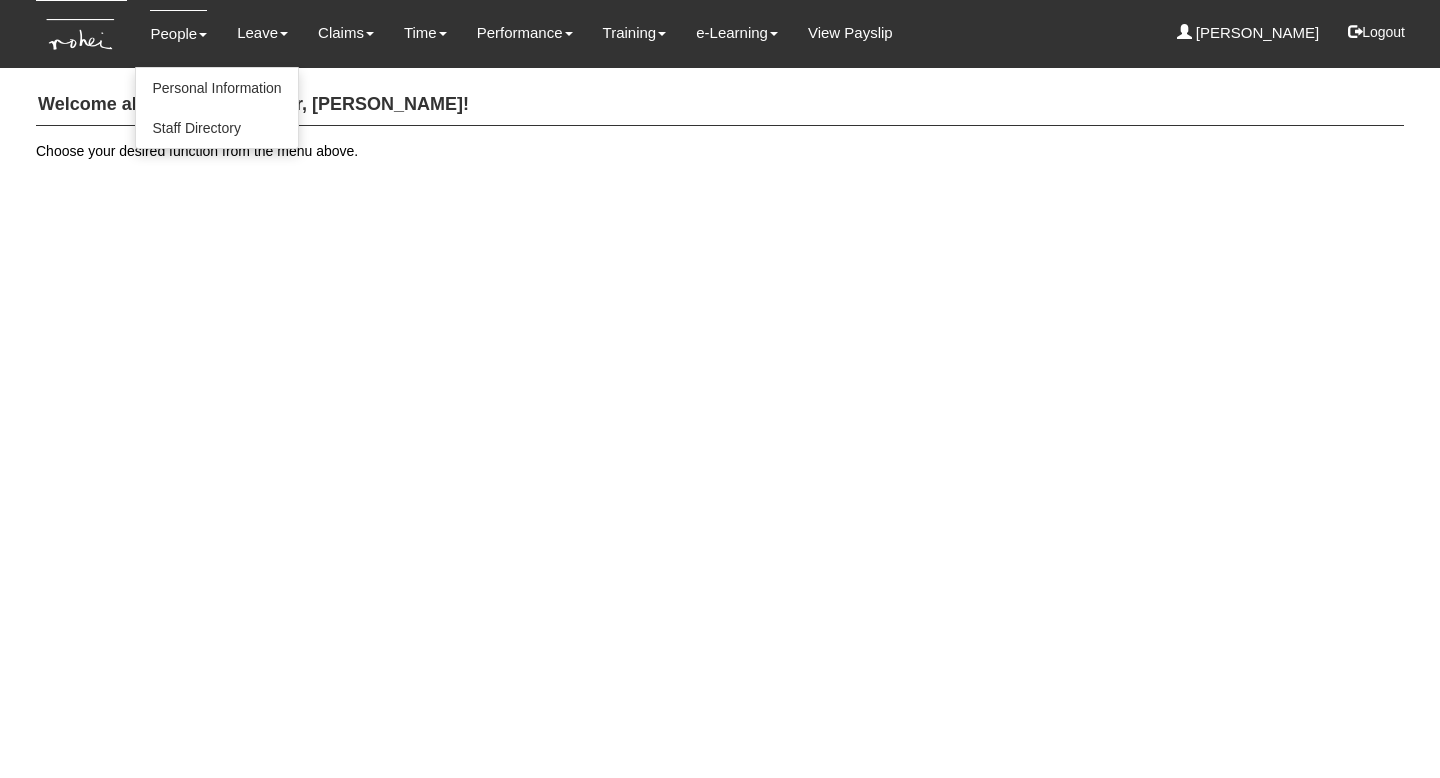 scroll, scrollTop: 0, scrollLeft: 0, axis: both 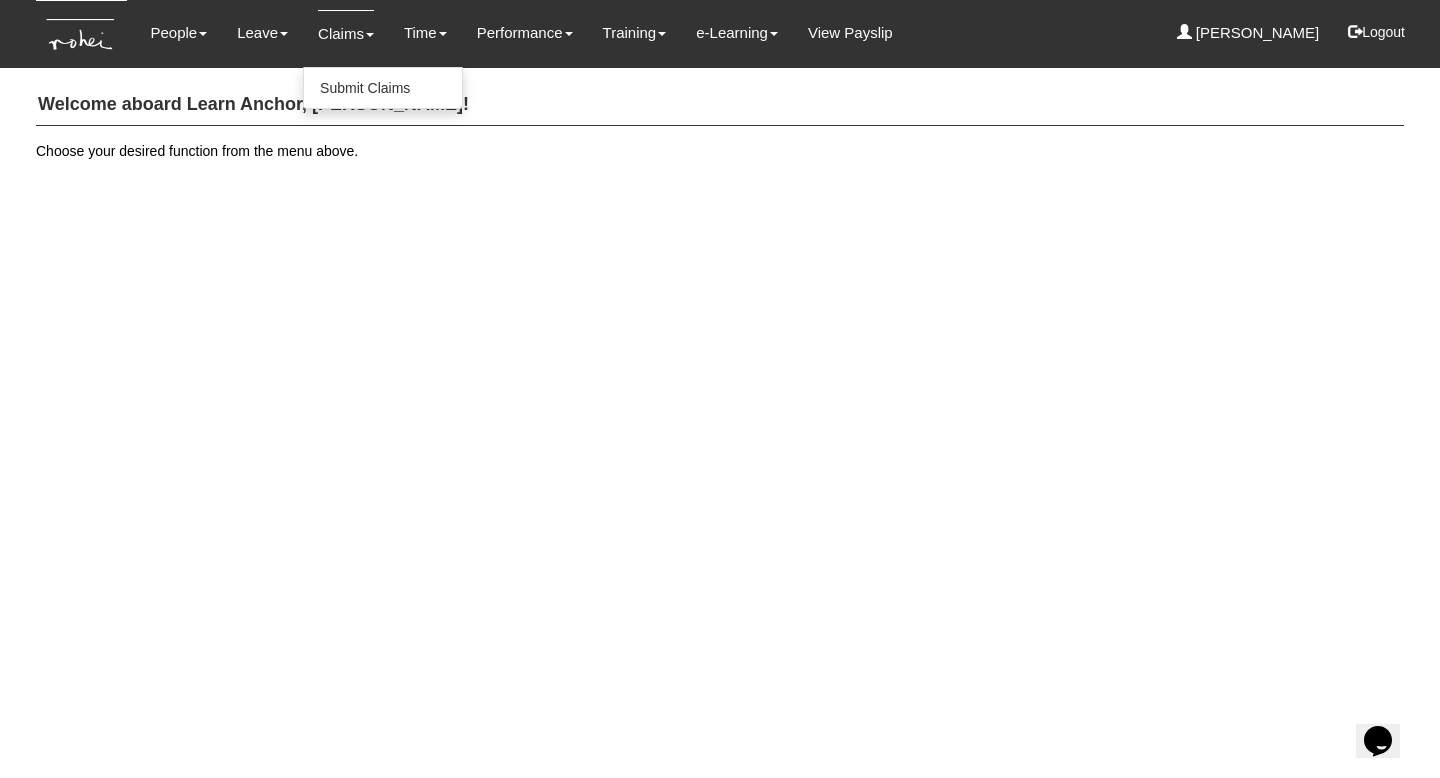 click on "Claims" at bounding box center [346, 33] 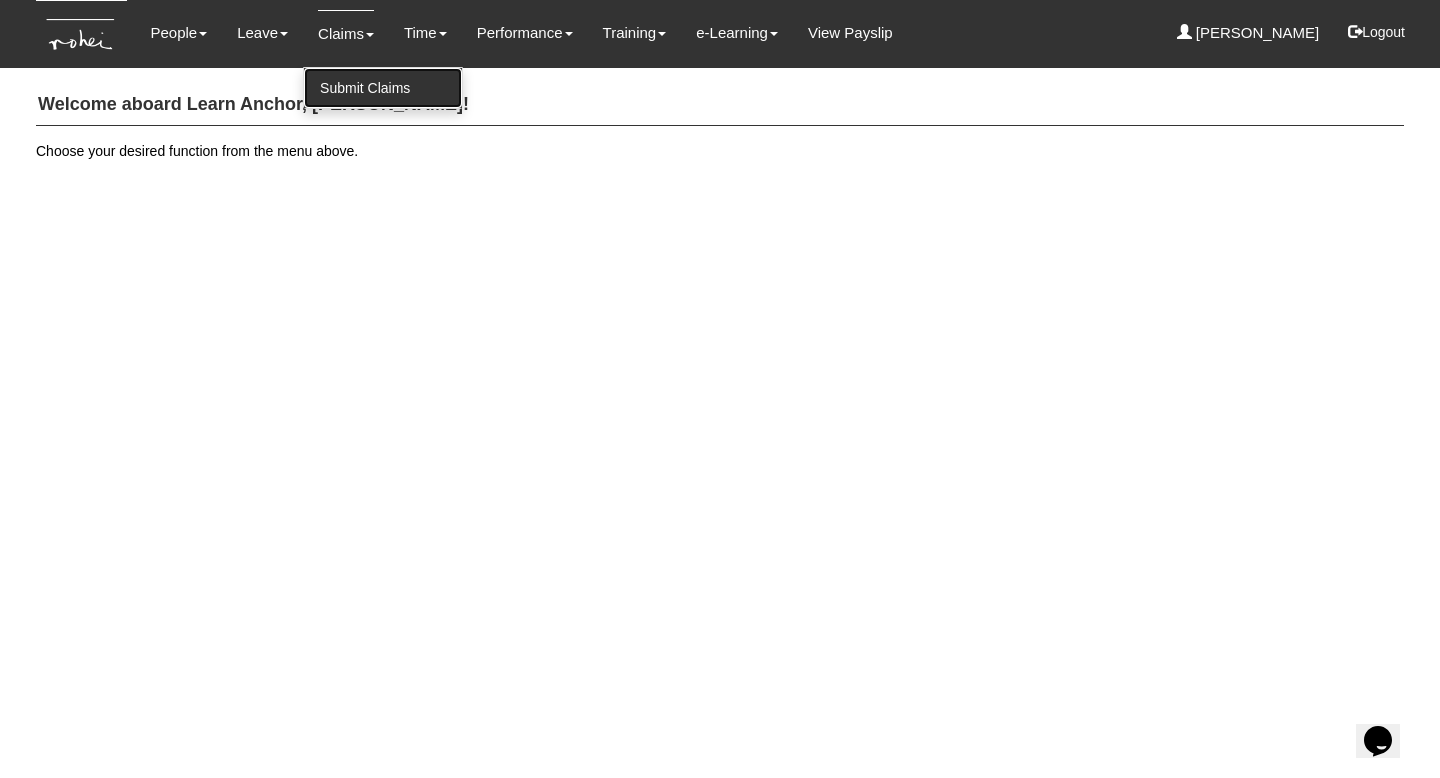 click on "Submit Claims" at bounding box center (383, 88) 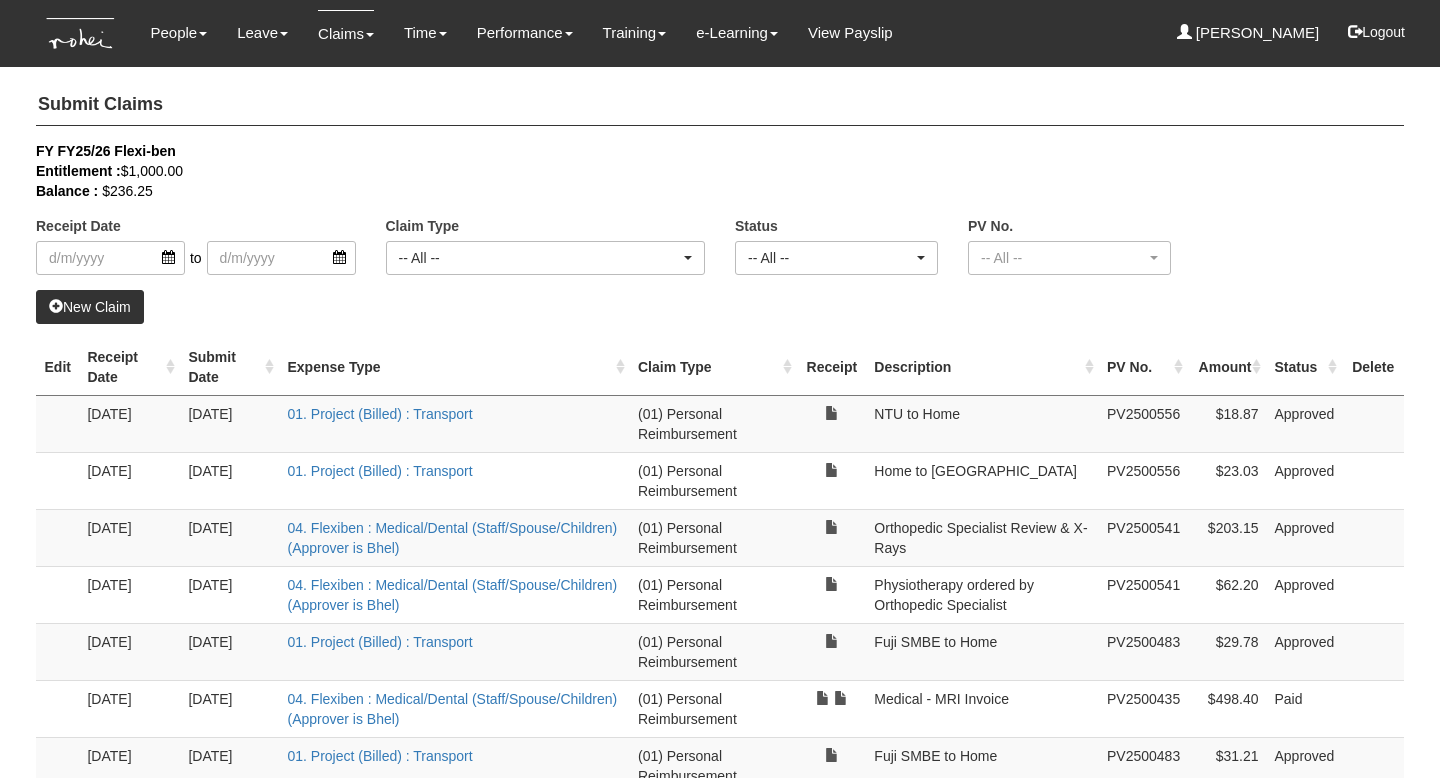 select on "50" 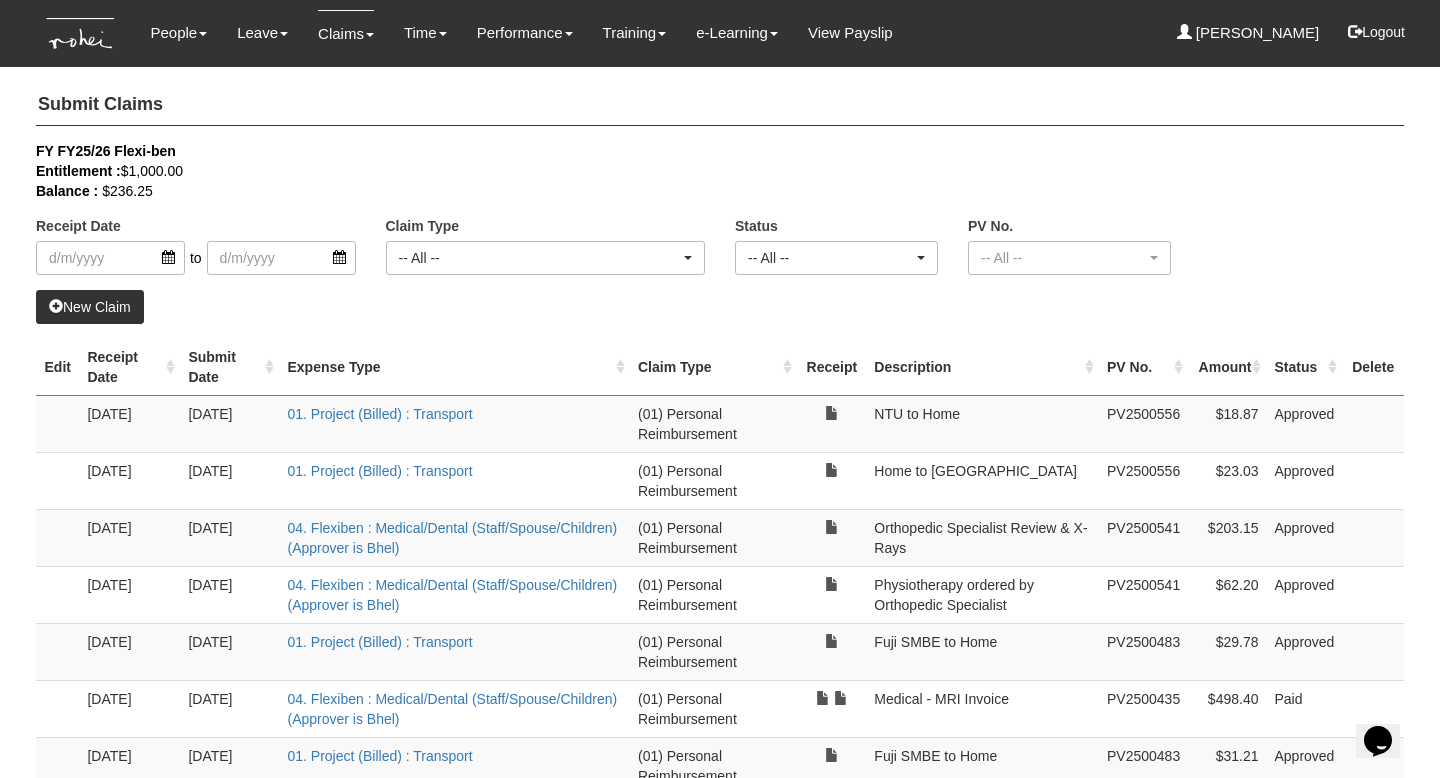 scroll, scrollTop: 0, scrollLeft: 0, axis: both 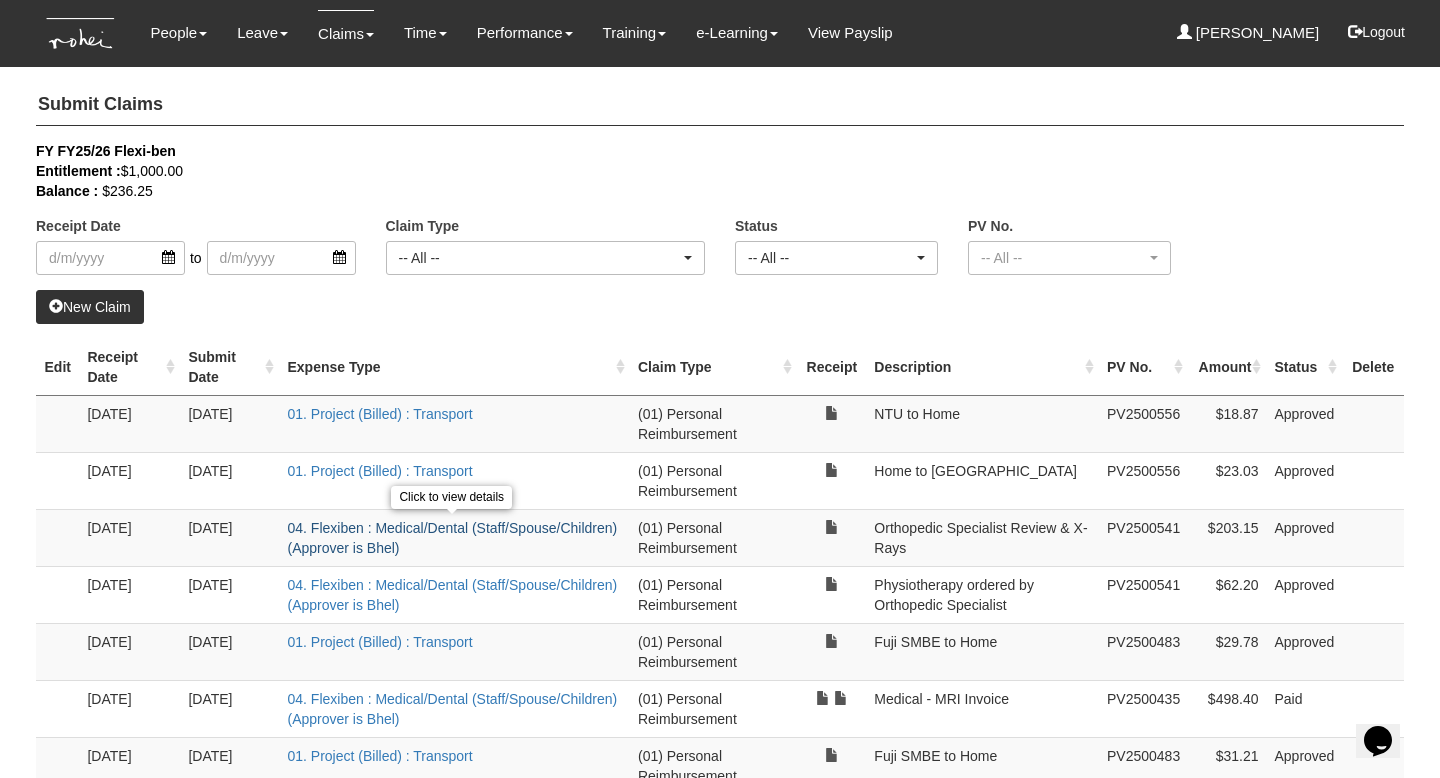 click on "04. Flexiben : Medical/Dental (Staff/Spouse/Children) (Approver is Bhel)" at bounding box center (452, 538) 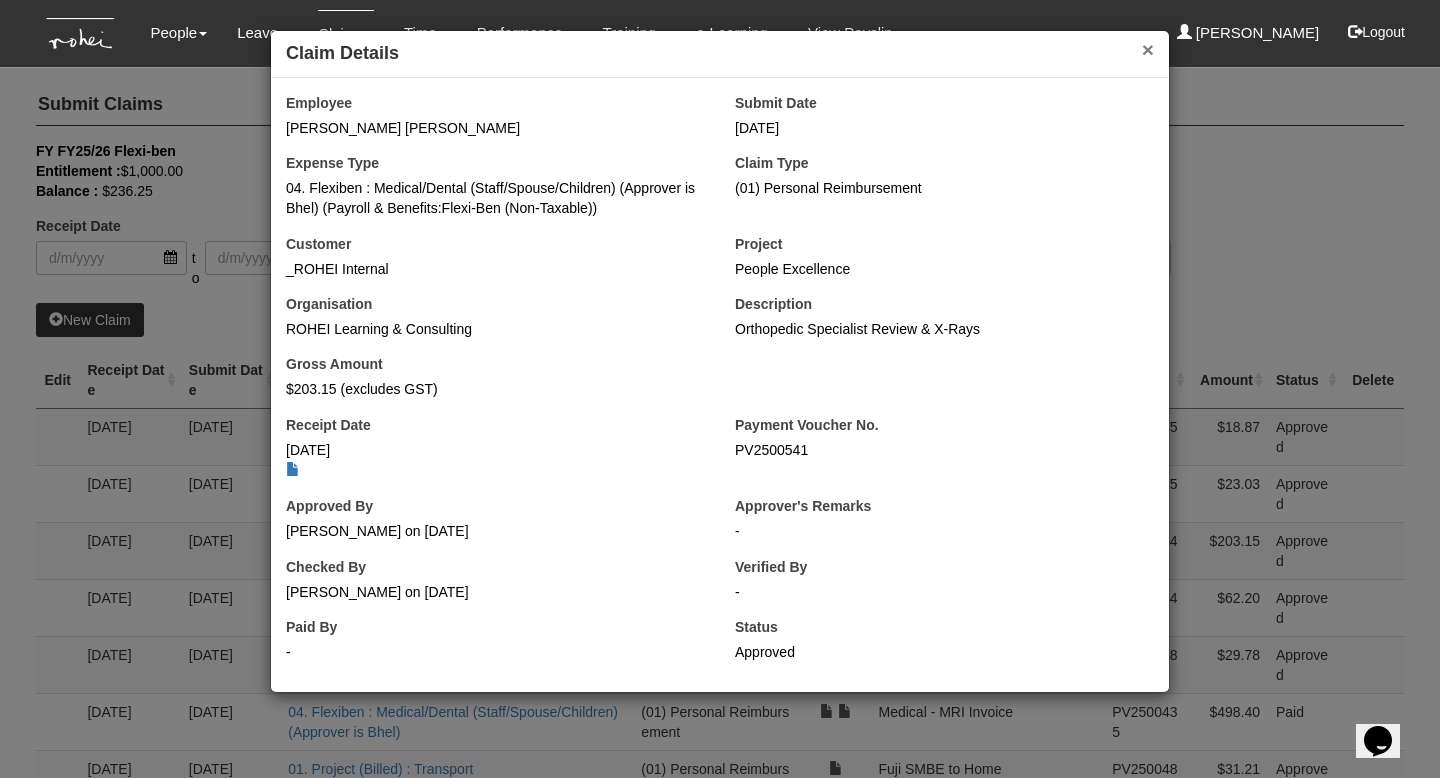 click on "×" at bounding box center (1148, 49) 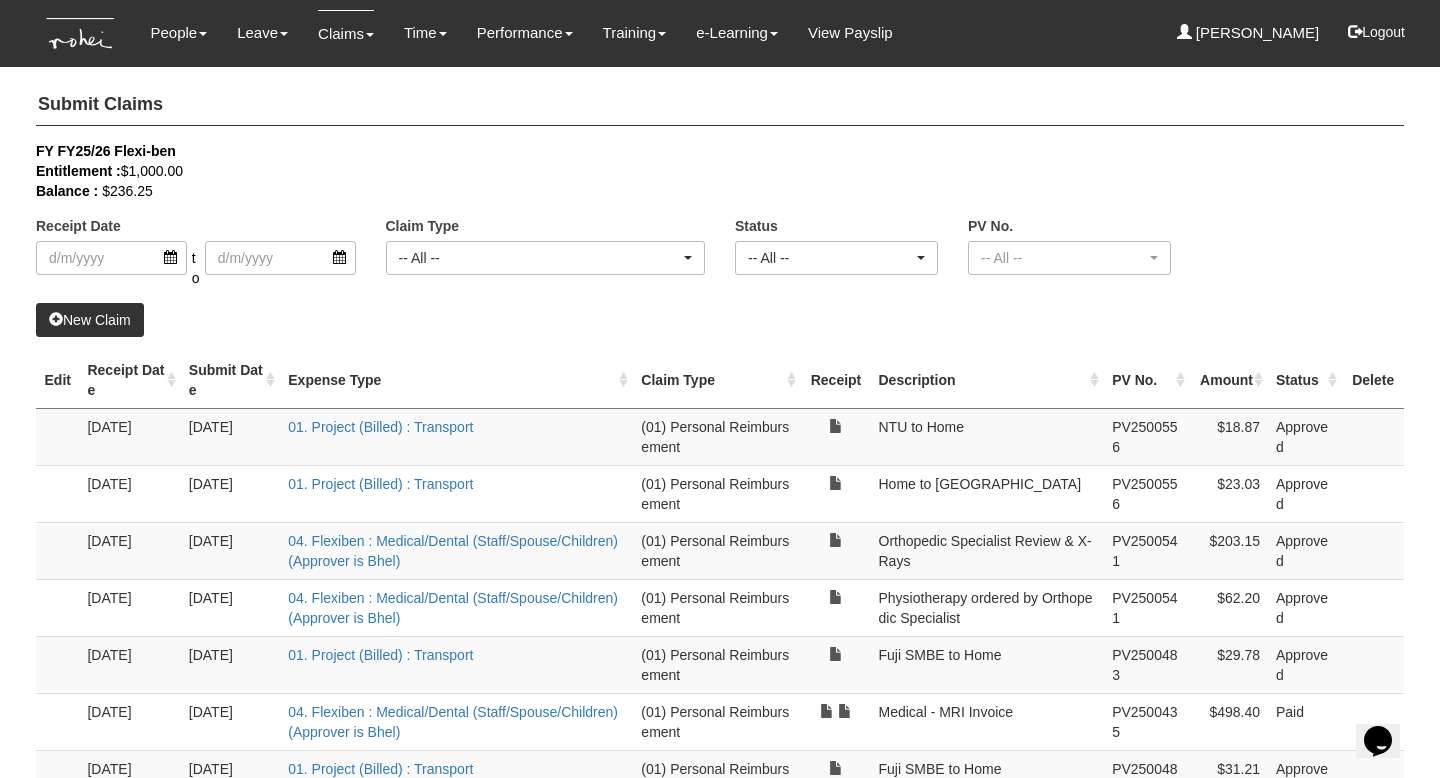 click on "New Claim" at bounding box center (90, 320) 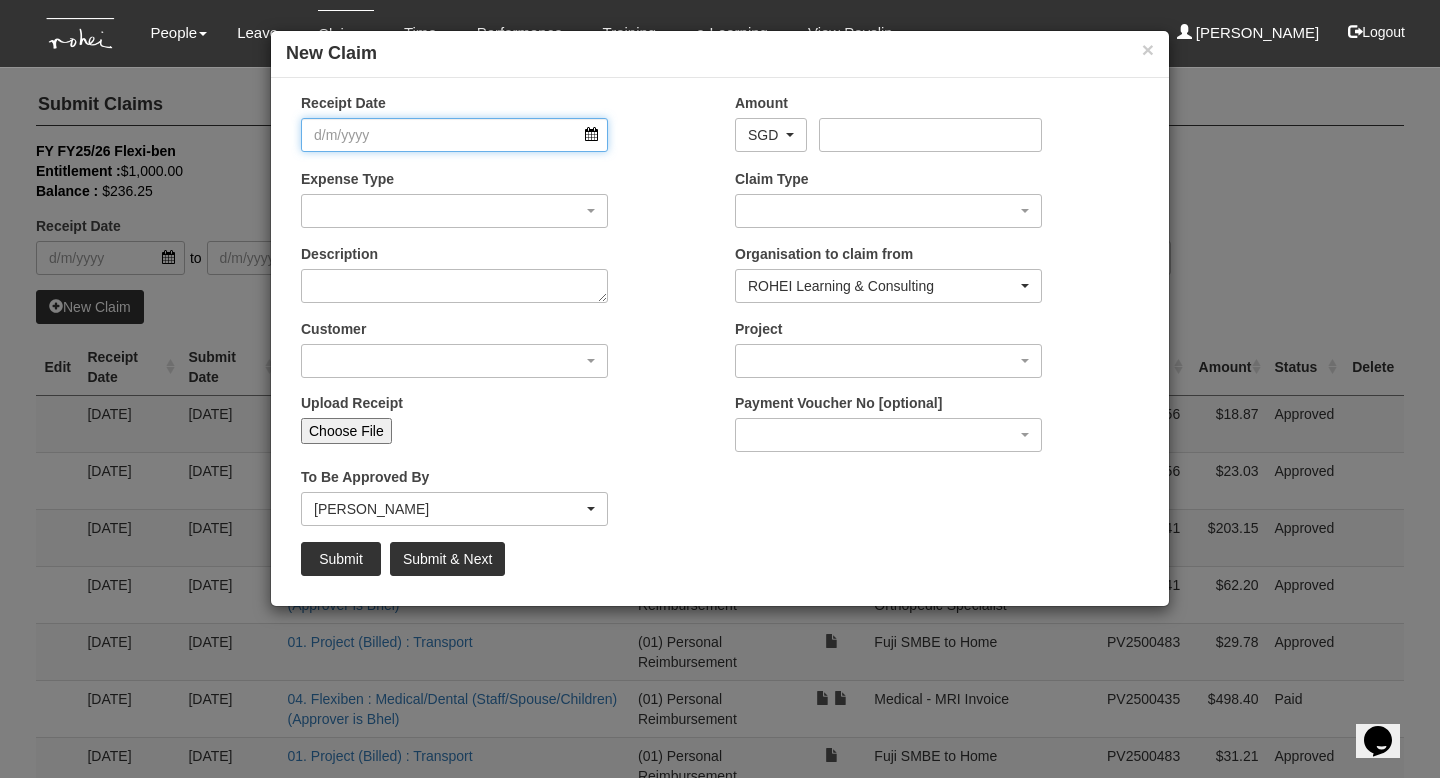 click on "Receipt Date" at bounding box center (454, 135) 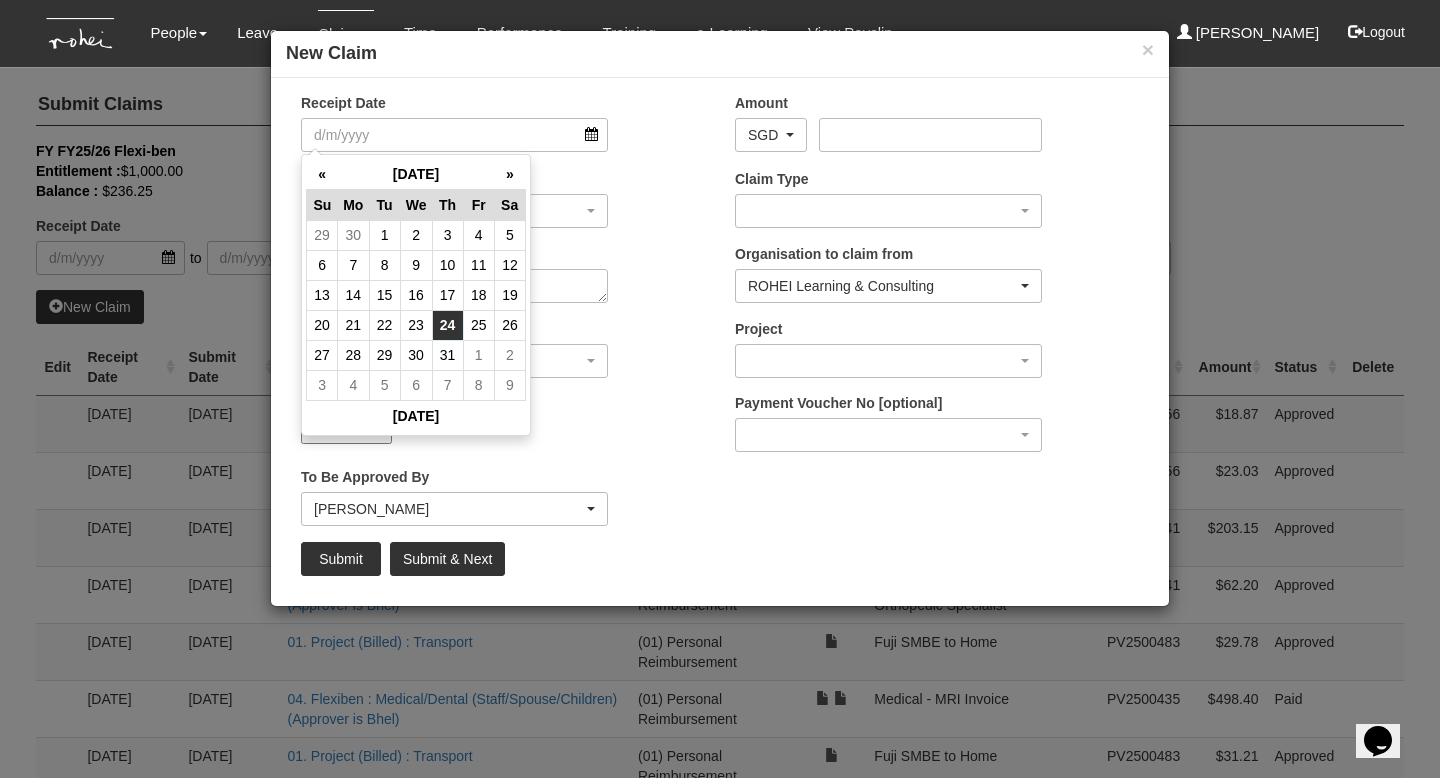 click on "24" at bounding box center (447, 325) 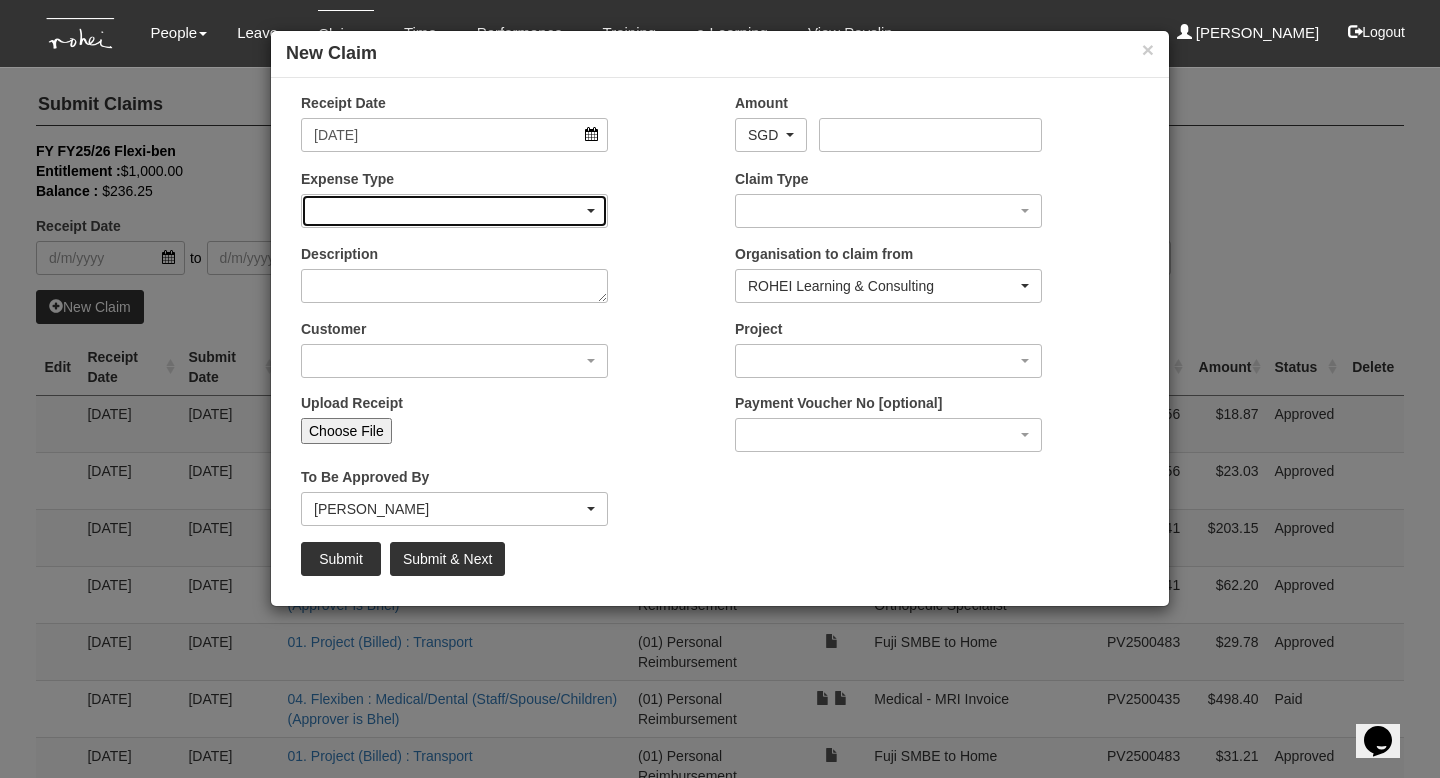click at bounding box center (591, 211) 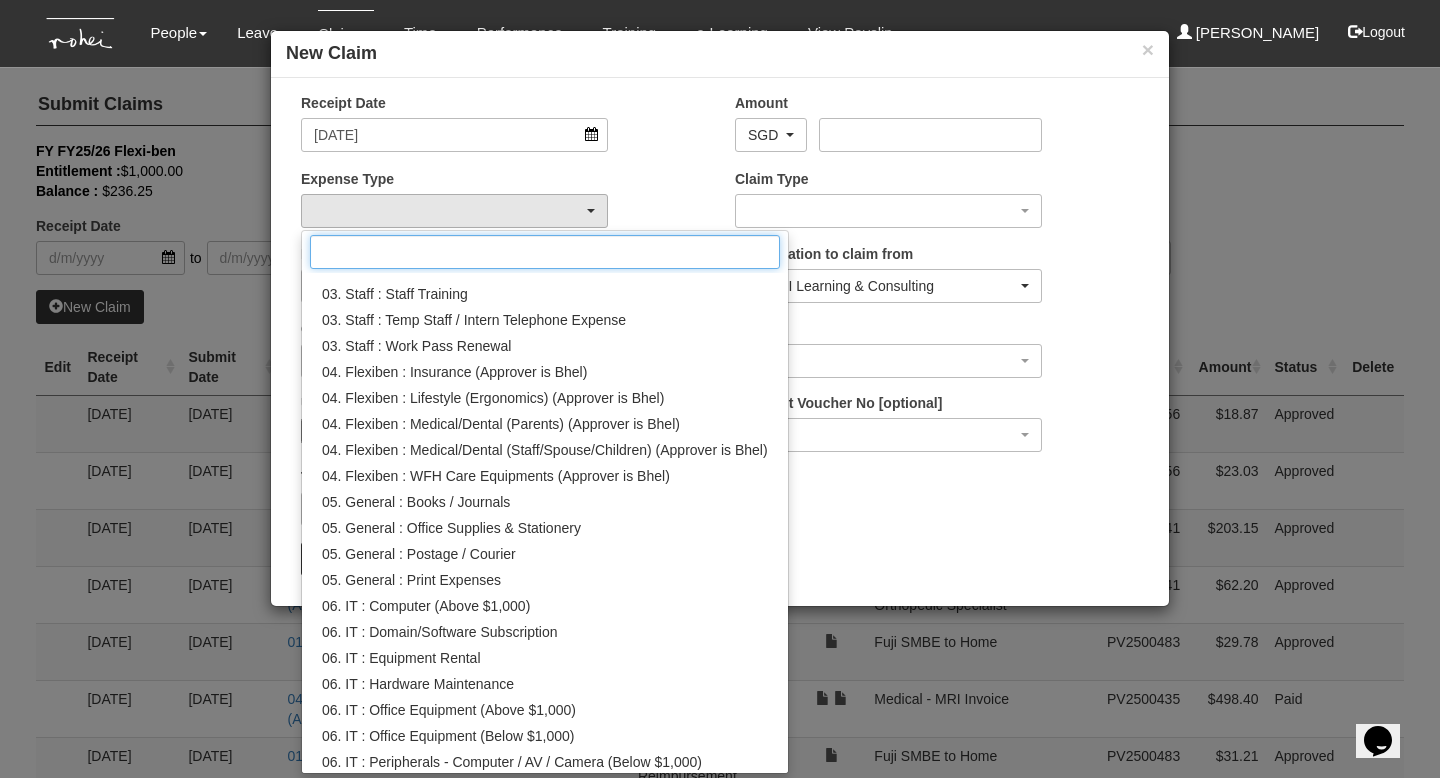 scroll, scrollTop: 488, scrollLeft: 0, axis: vertical 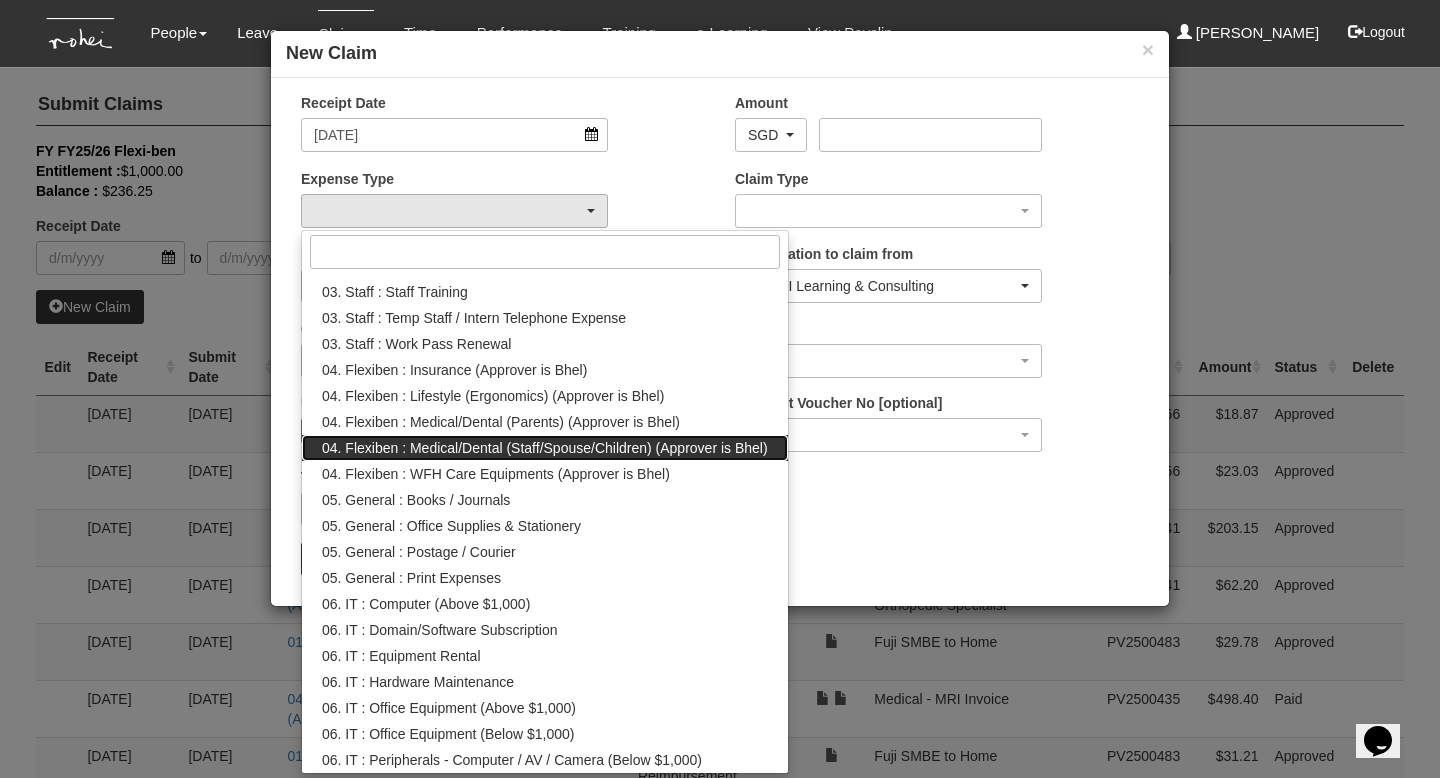 click on "04. Flexiben : Medical/Dental (Staff/Spouse/Children) (Approver is Bhel)" at bounding box center [545, 448] 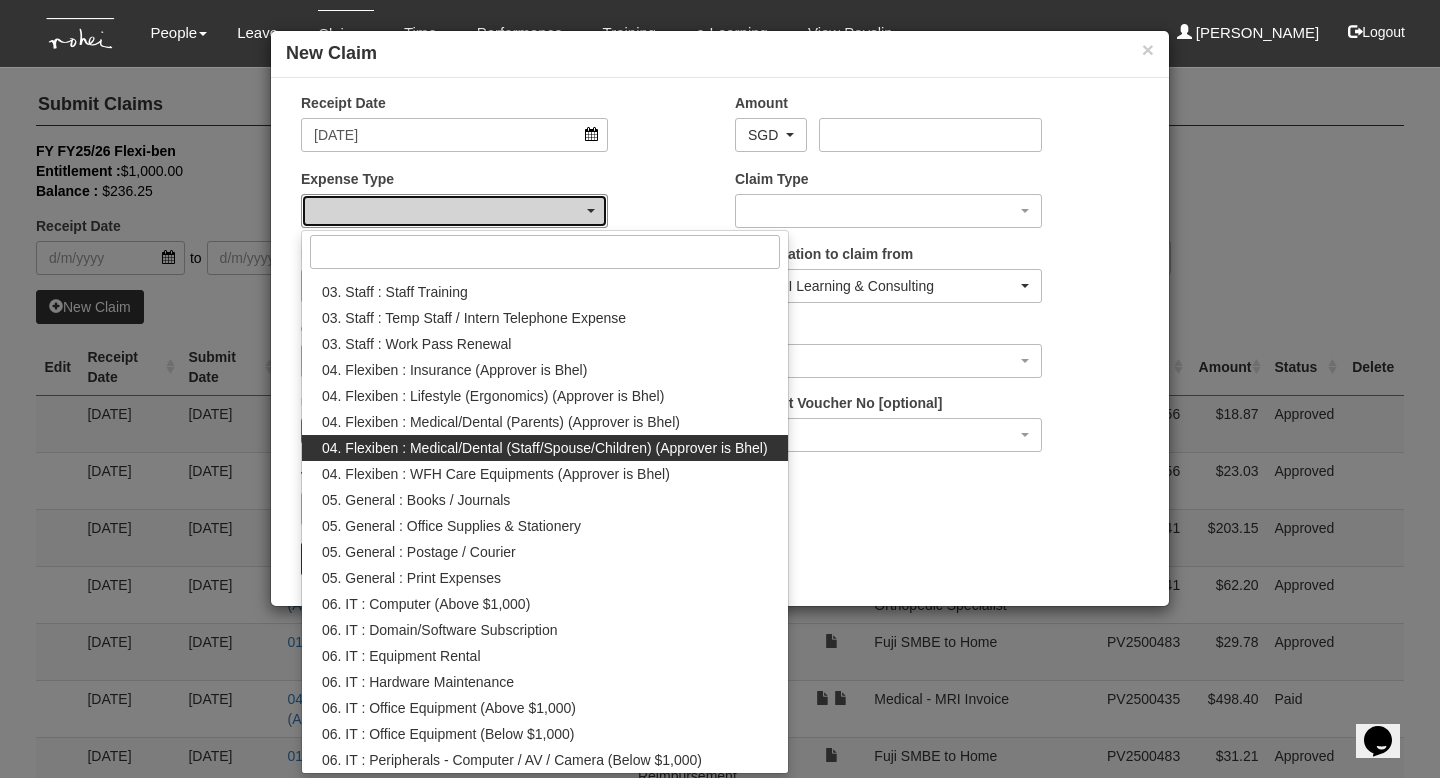 select on "146" 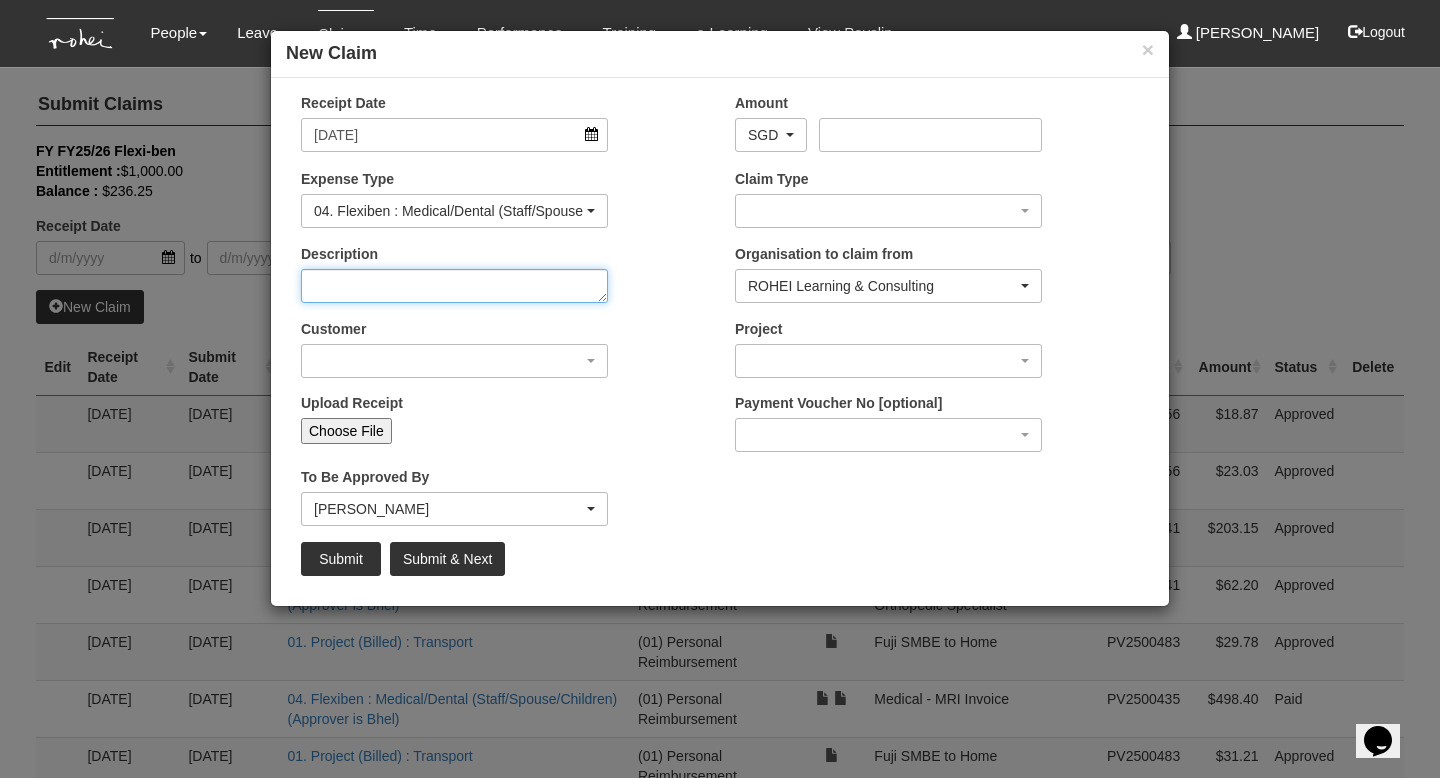 click on "Description" at bounding box center (454, 286) 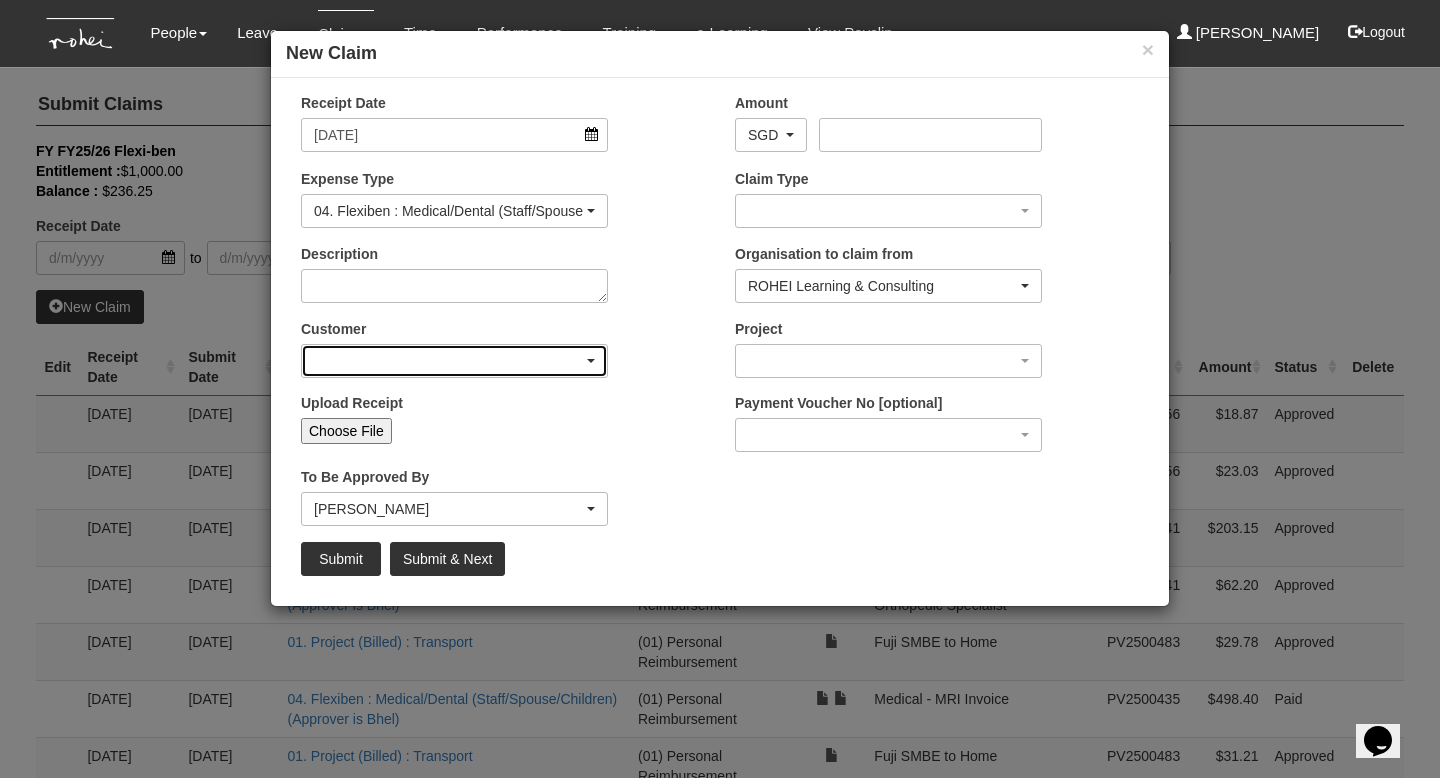 click at bounding box center [454, 361] 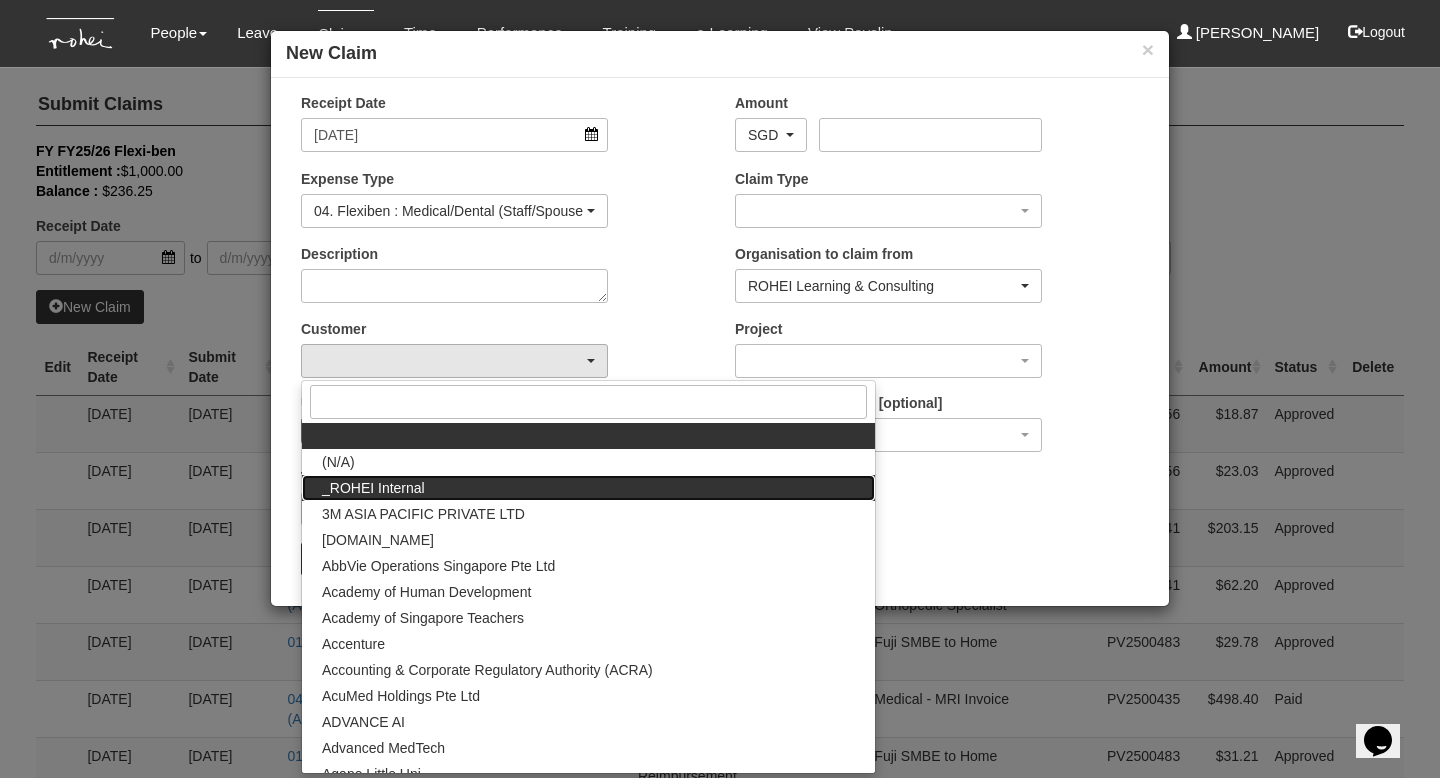 click on "_ROHEI Internal" at bounding box center (373, 488) 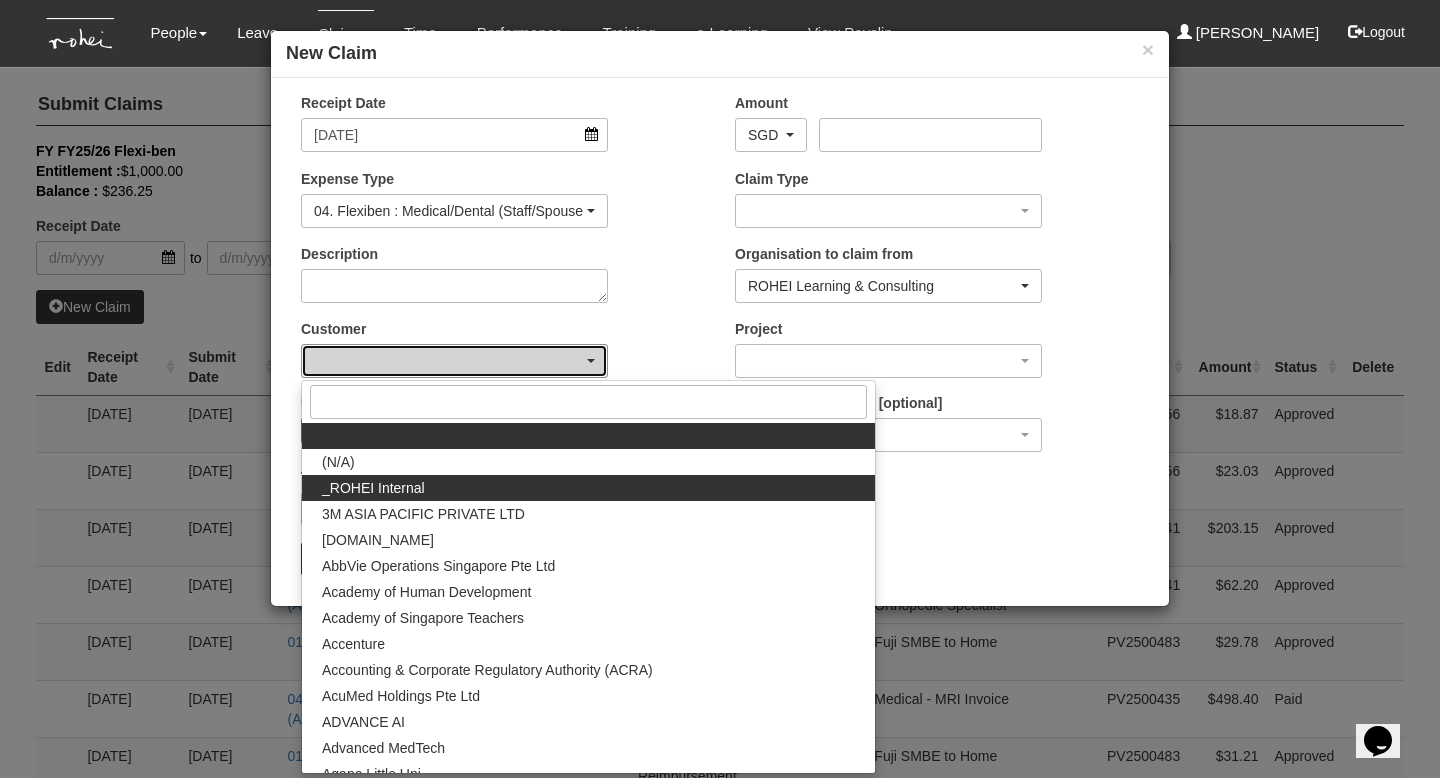 select on "397" 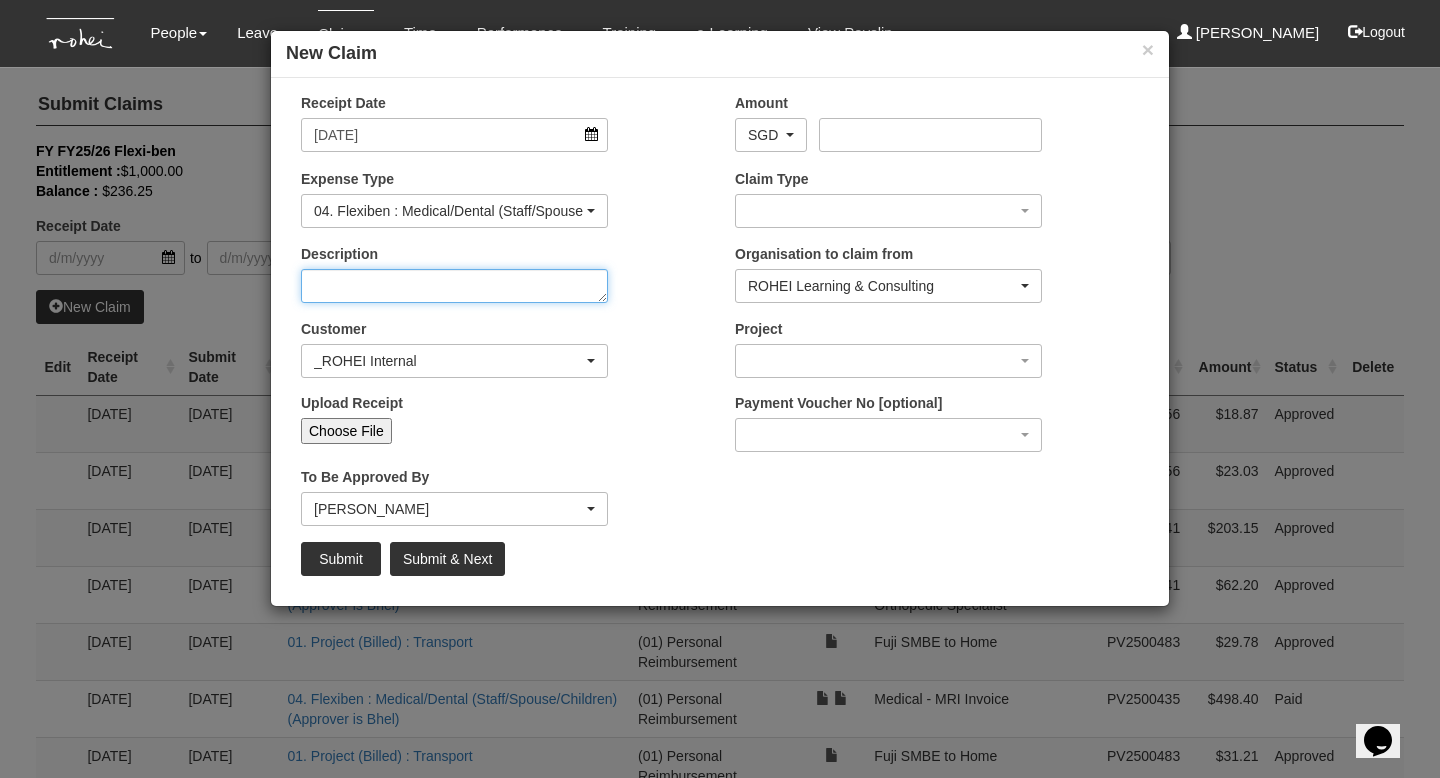 click on "Description" at bounding box center (454, 286) 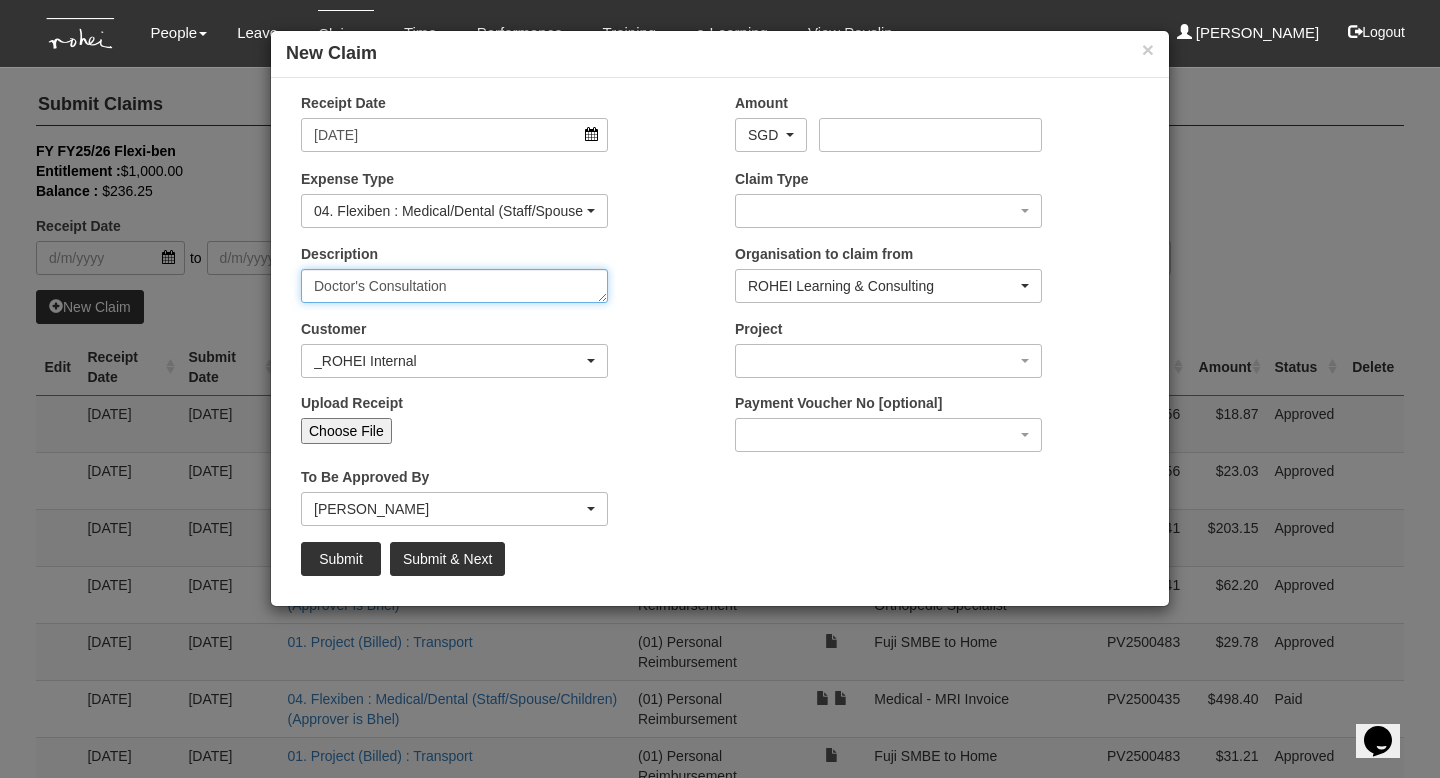 type on "Doctor's Consultation" 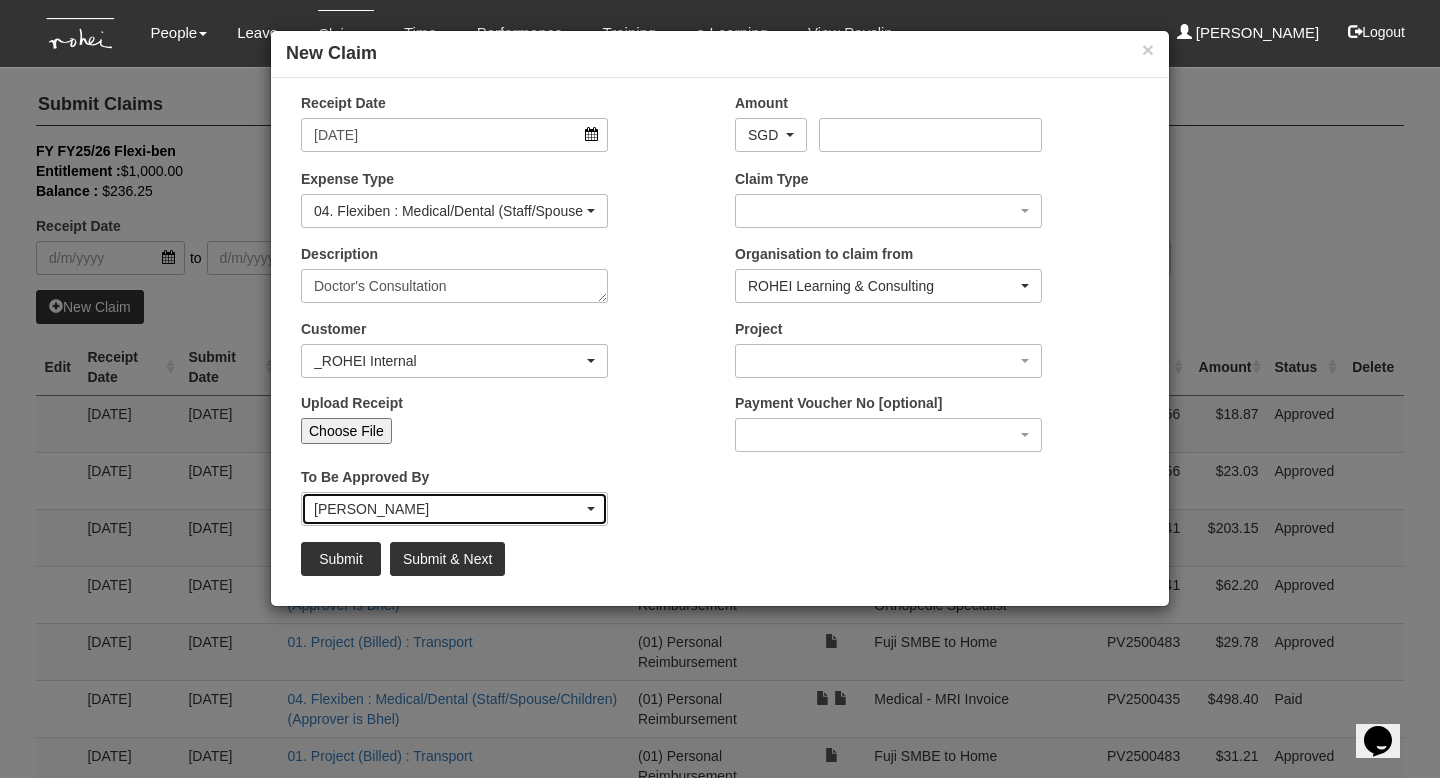click at bounding box center (591, 509) 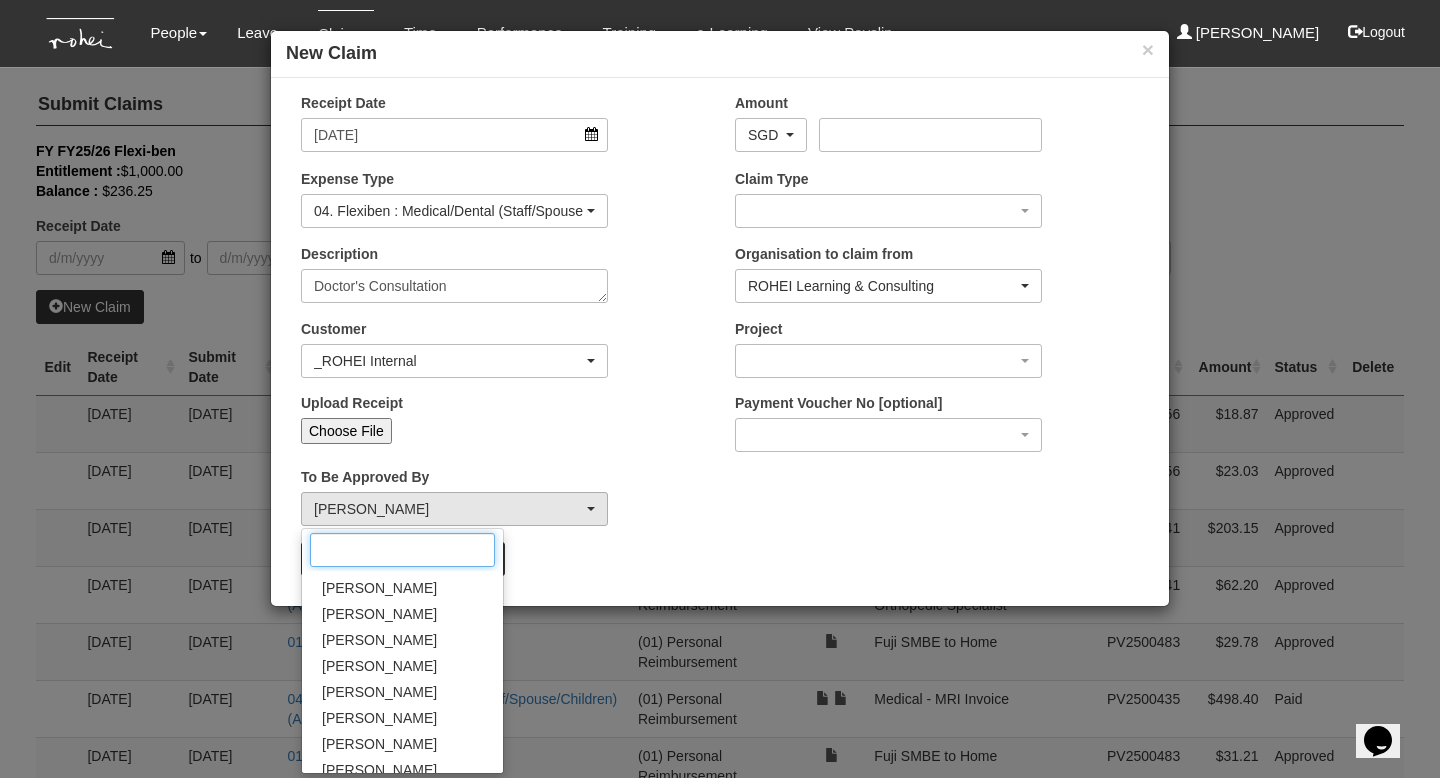 scroll, scrollTop: 95, scrollLeft: 0, axis: vertical 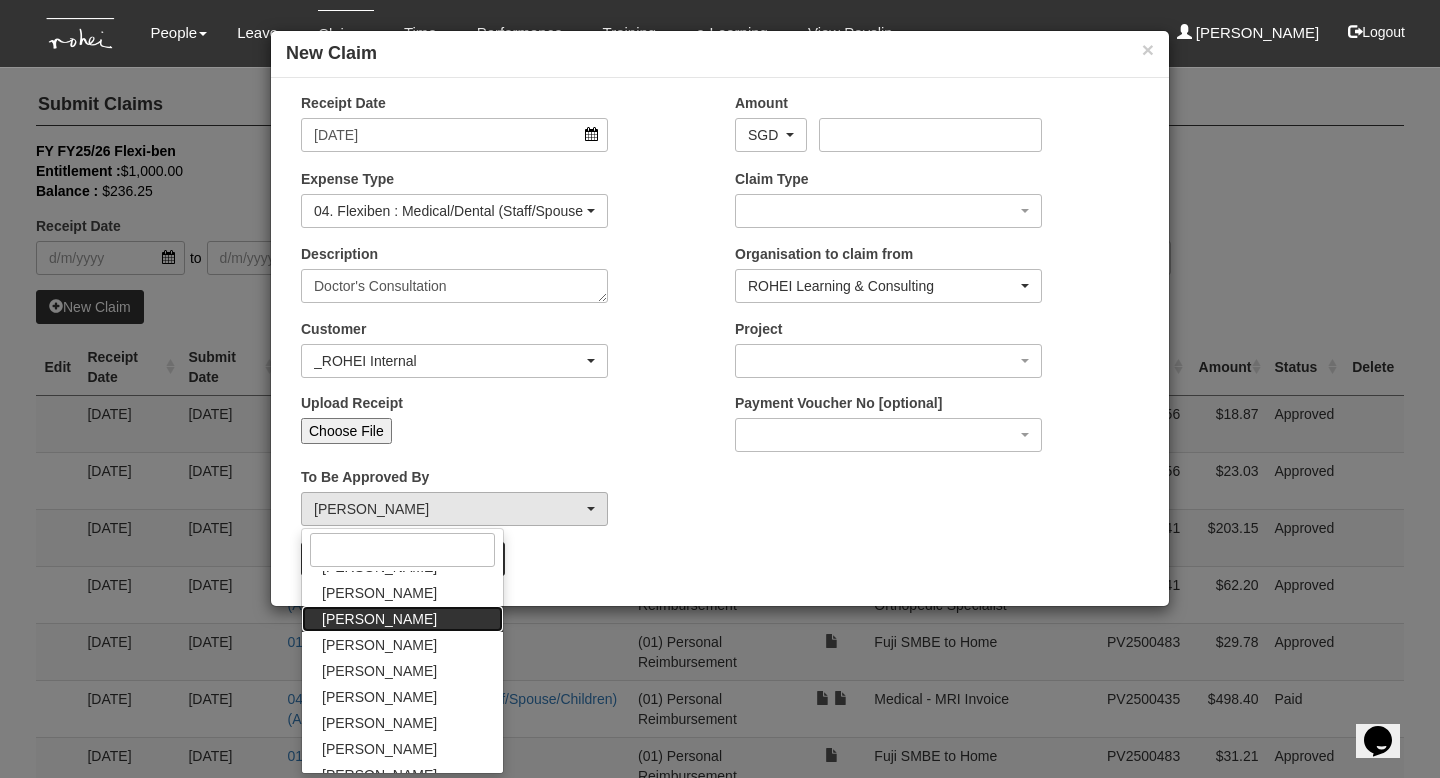 click on "Claribel Abadilla" at bounding box center [379, 619] 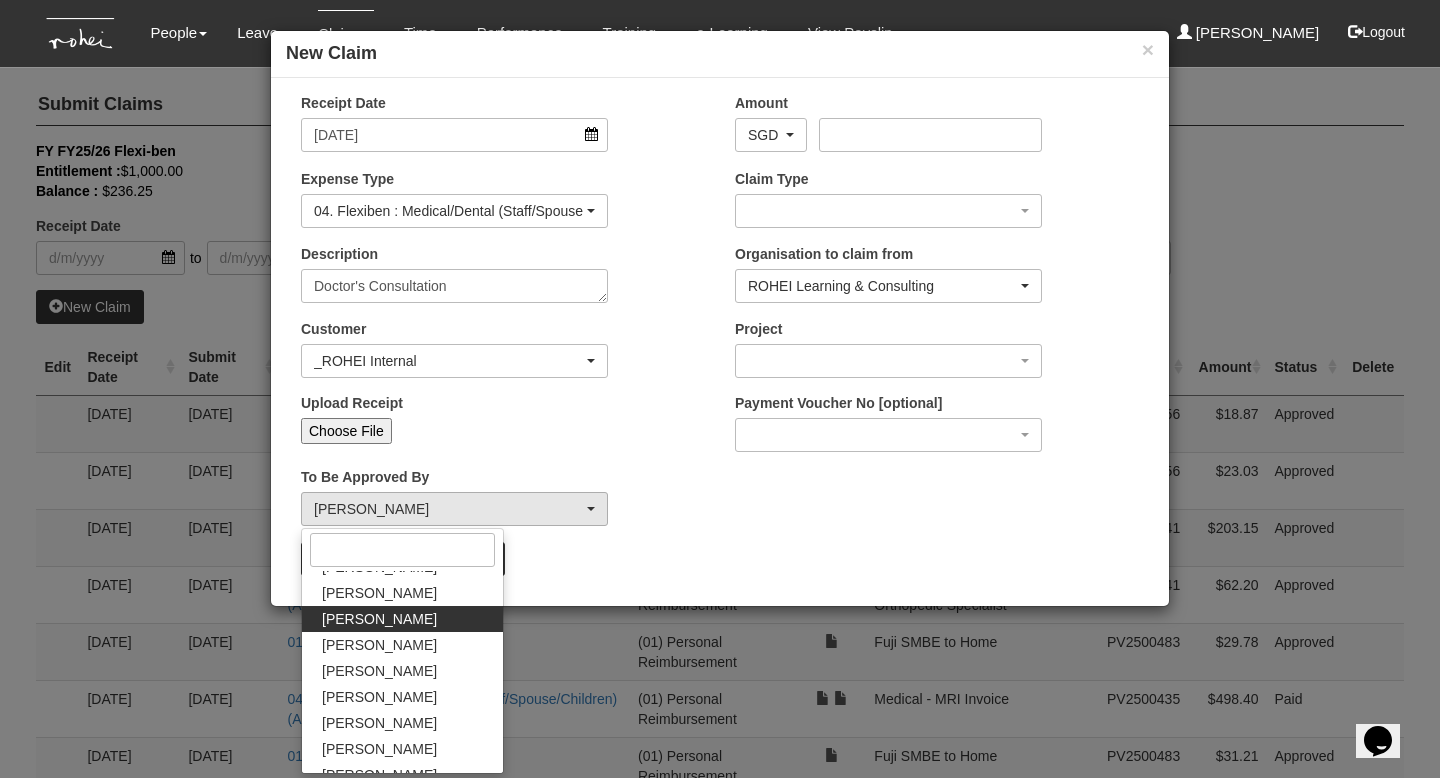 select on "7c74568e-c65a-4e2f-b023-70974c8e3265" 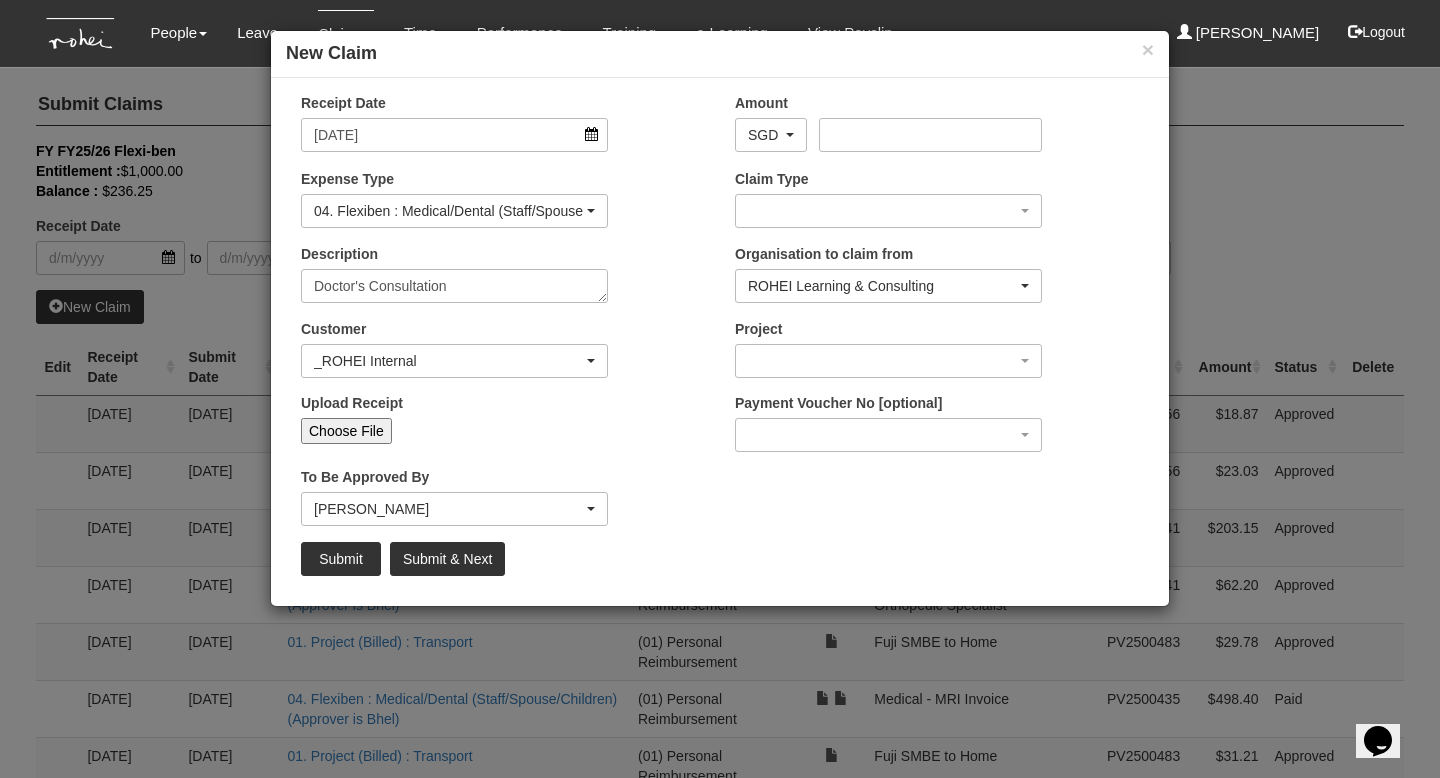 click on "Choose File" at bounding box center (346, 431) 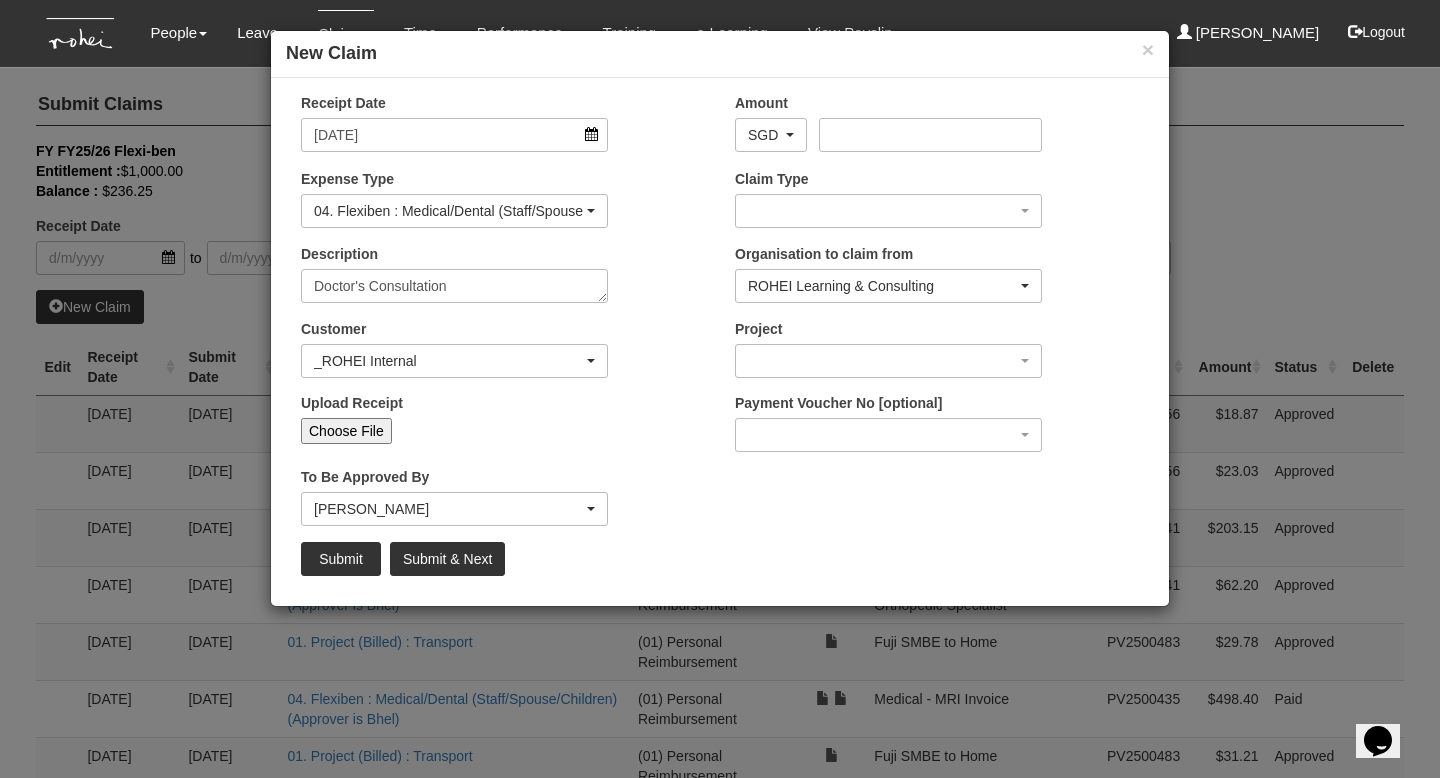 type on "C:\fakepath\IMG_9265.jpeg" 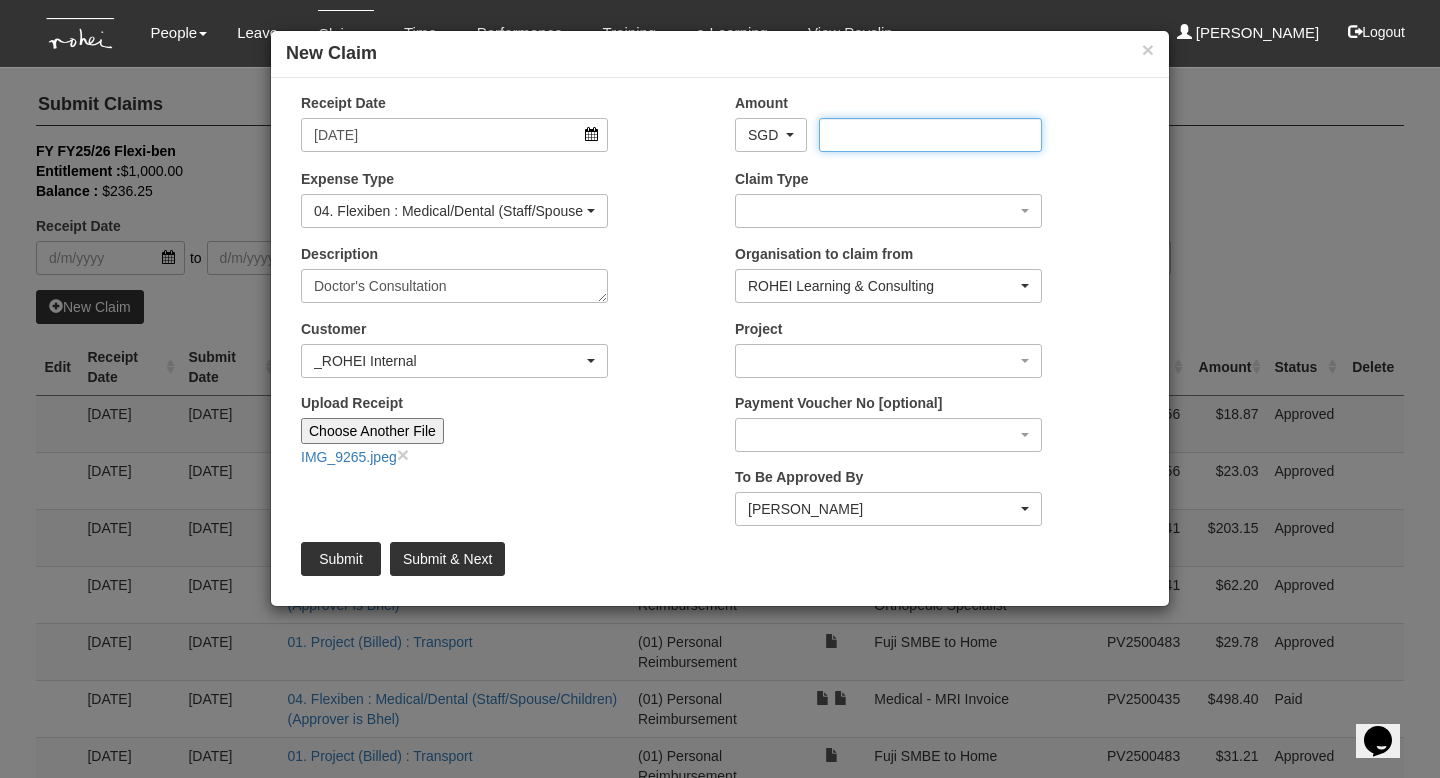click on "Amount" at bounding box center (930, 135) 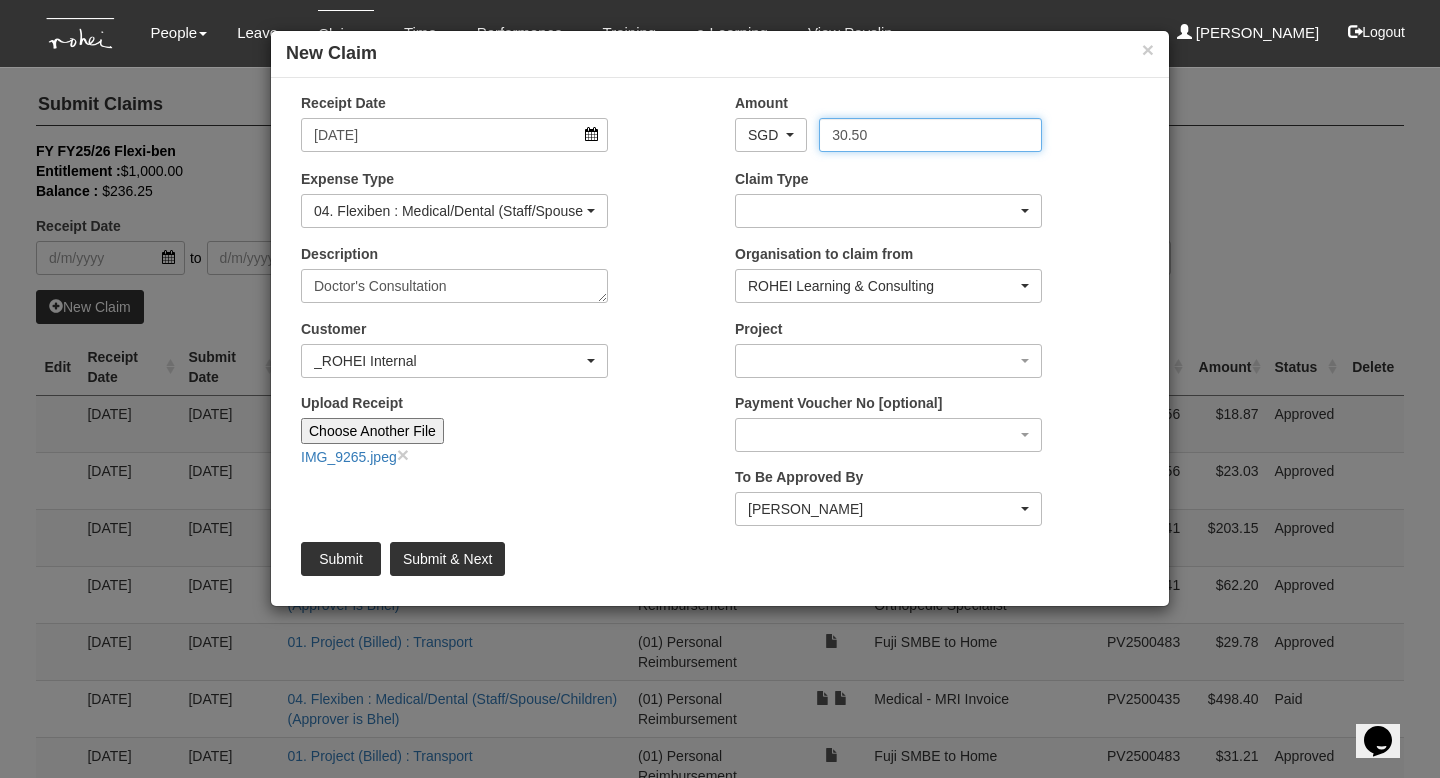 type on "30.50" 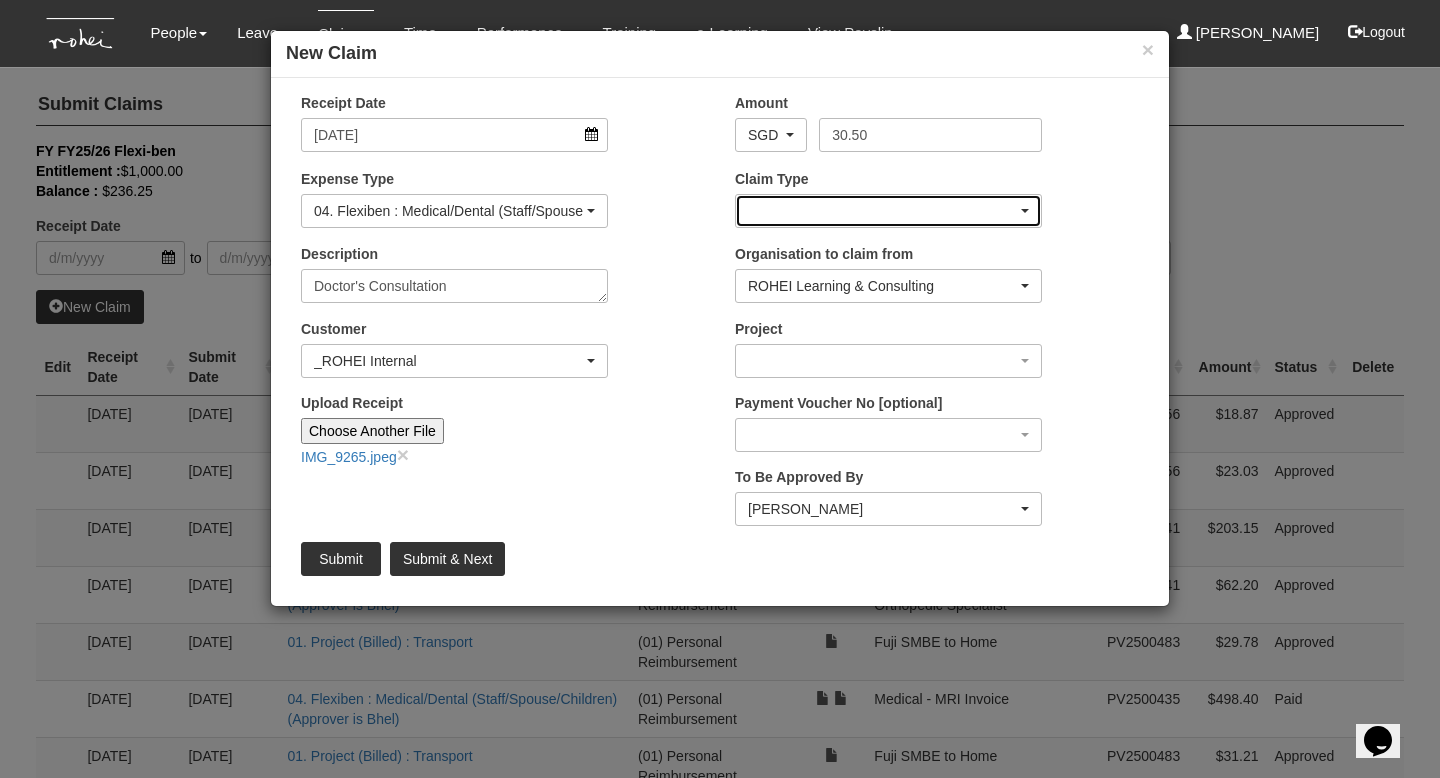 click at bounding box center [1025, 211] 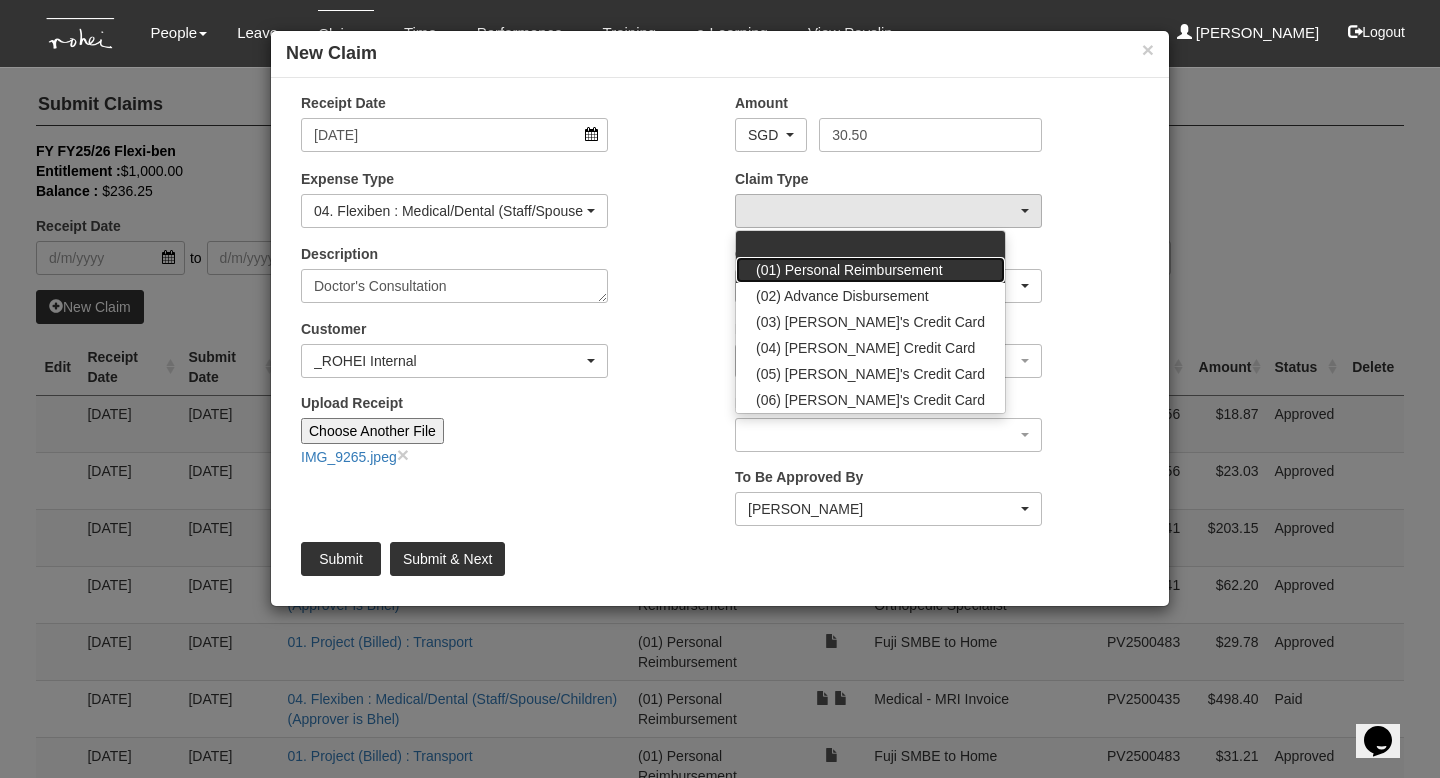 click on "(01) Personal Reimbursement" at bounding box center [849, 270] 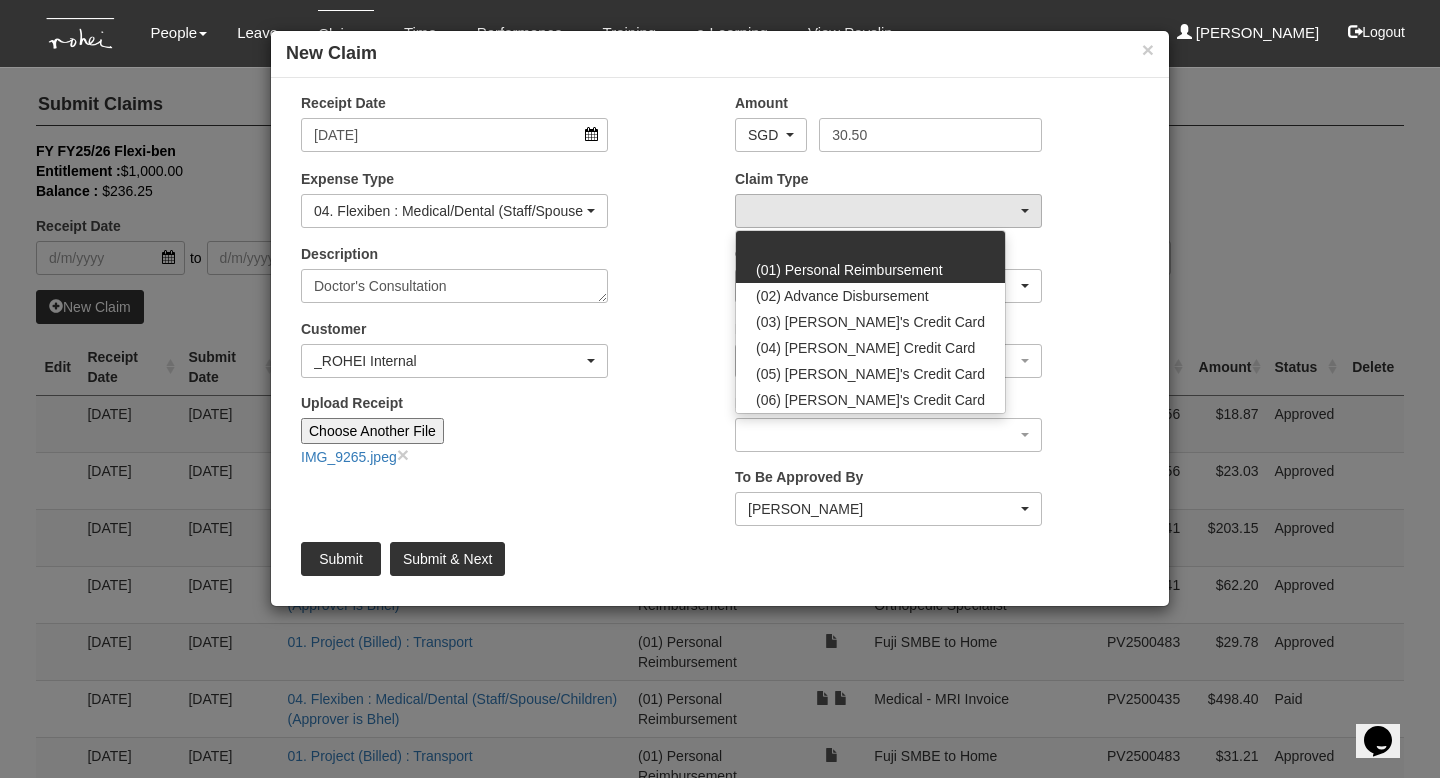 select on "14" 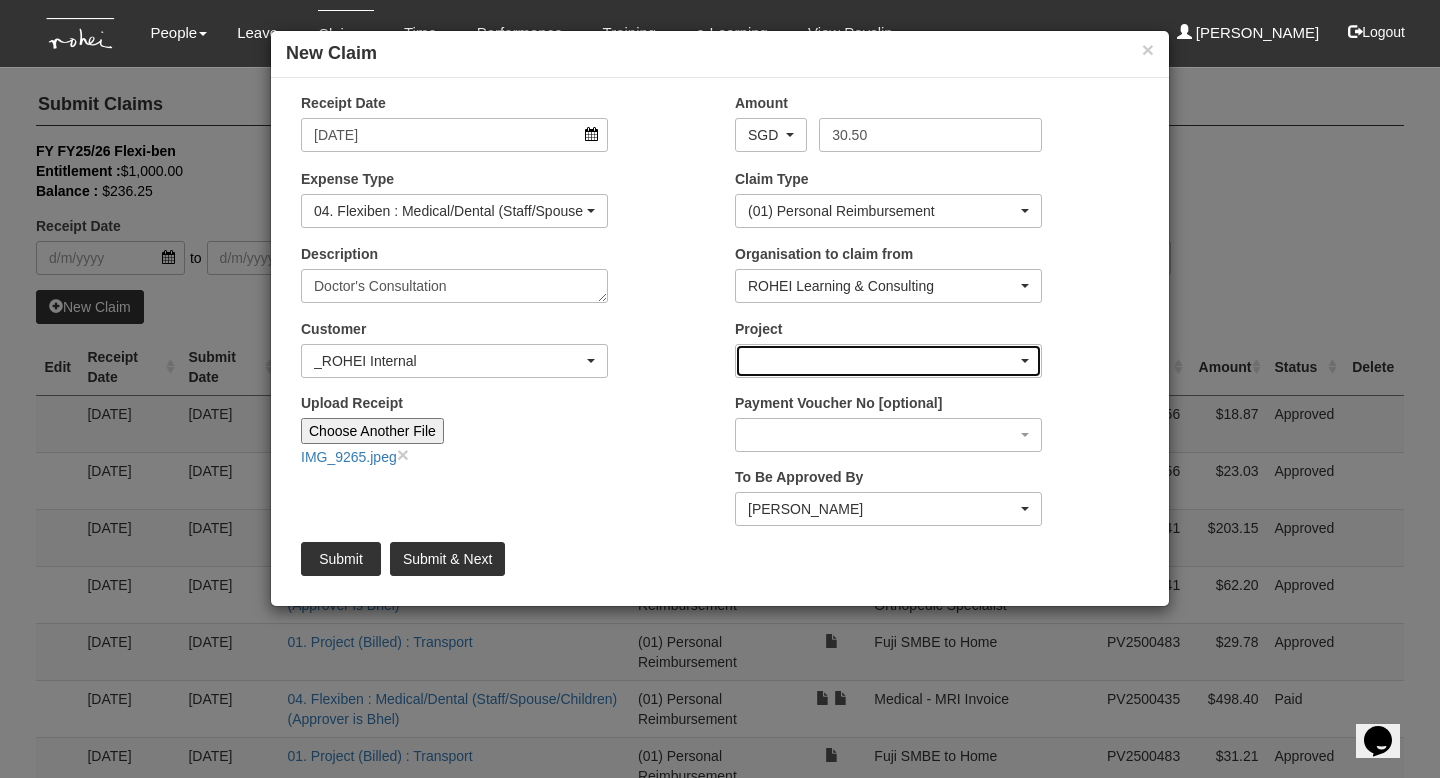 click at bounding box center (888, 361) 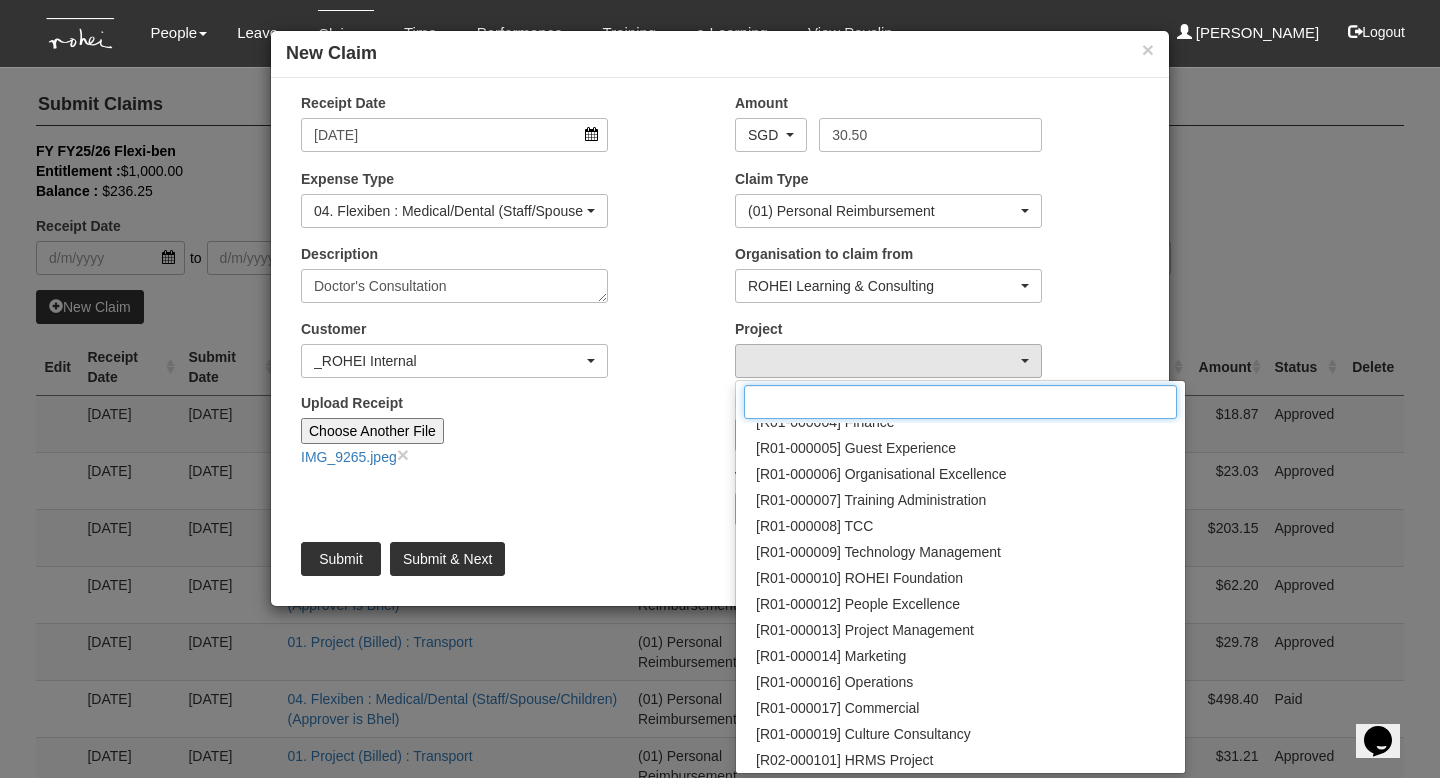 scroll, scrollTop: 174, scrollLeft: 0, axis: vertical 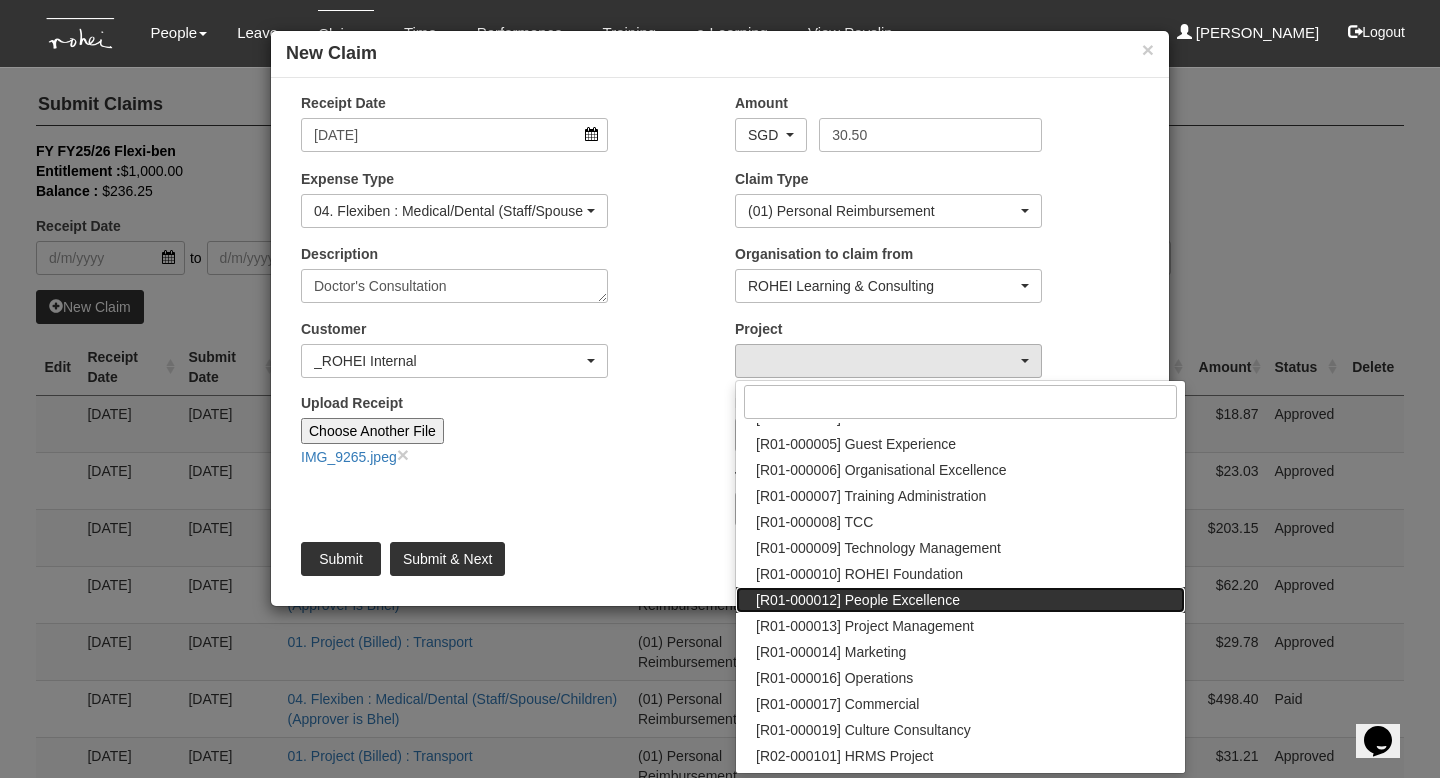 click on "[R01-000012] People Excellence" at bounding box center [858, 600] 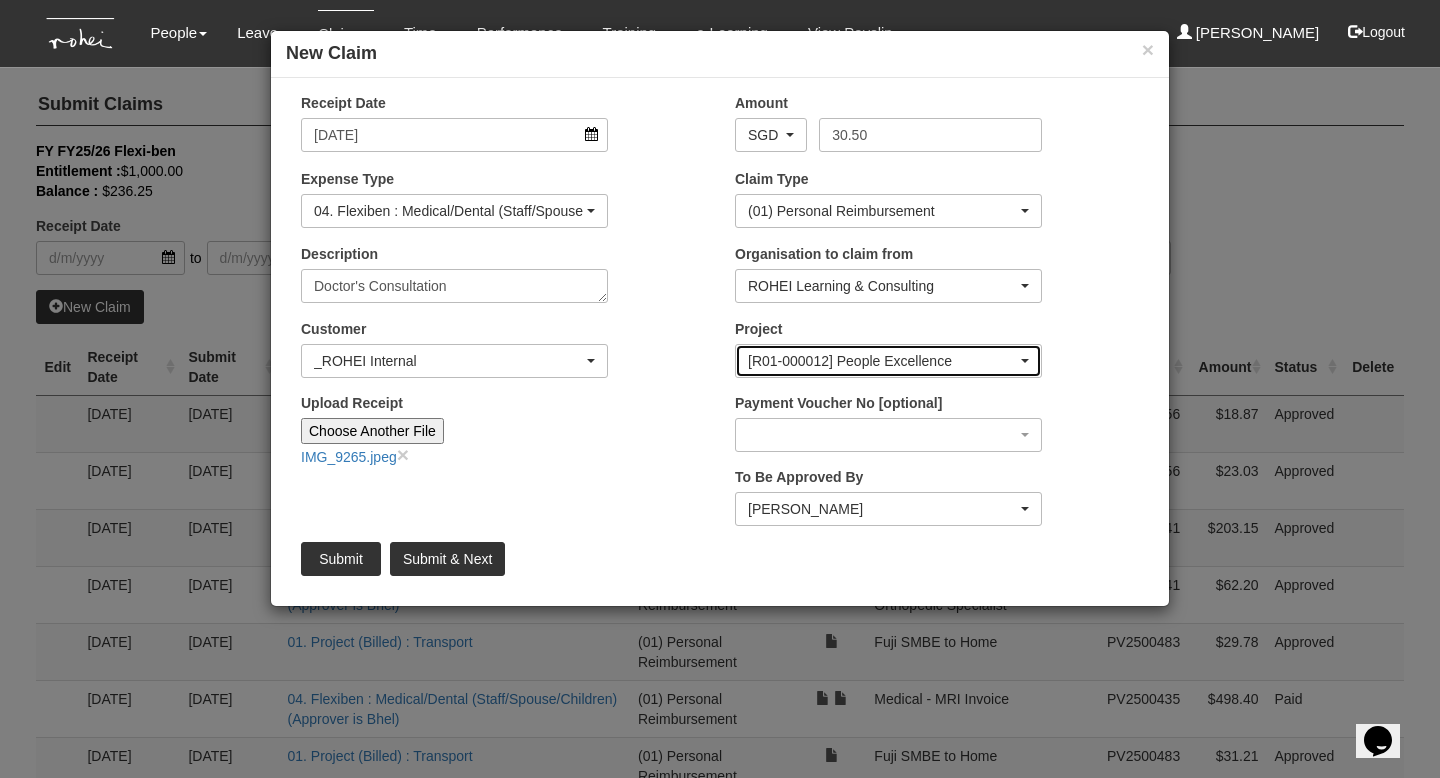 click on "[R01-000012] People Excellence" at bounding box center [888, 361] 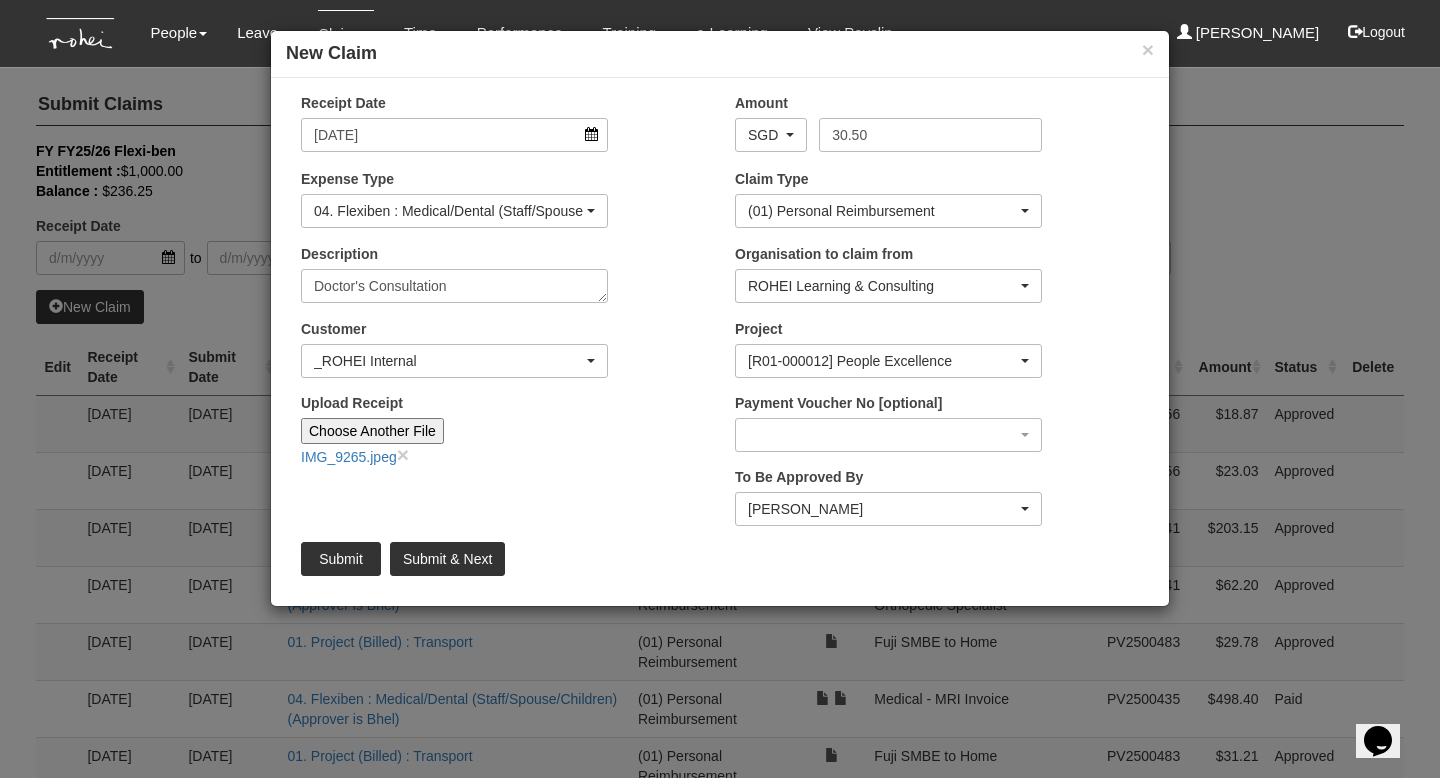 scroll, scrollTop: 176, scrollLeft: 0, axis: vertical 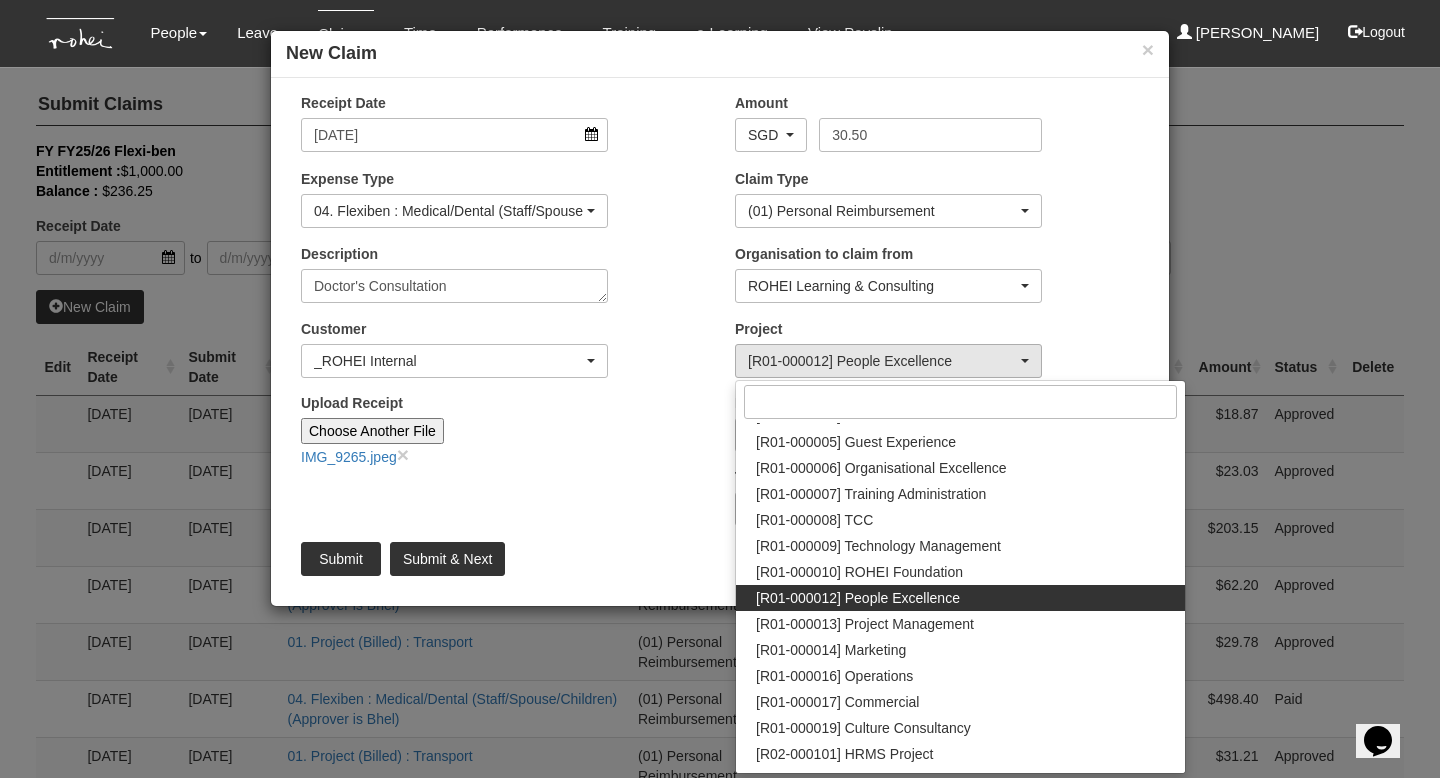 click on "[R01-000012] People Excellence" at bounding box center [858, 598] 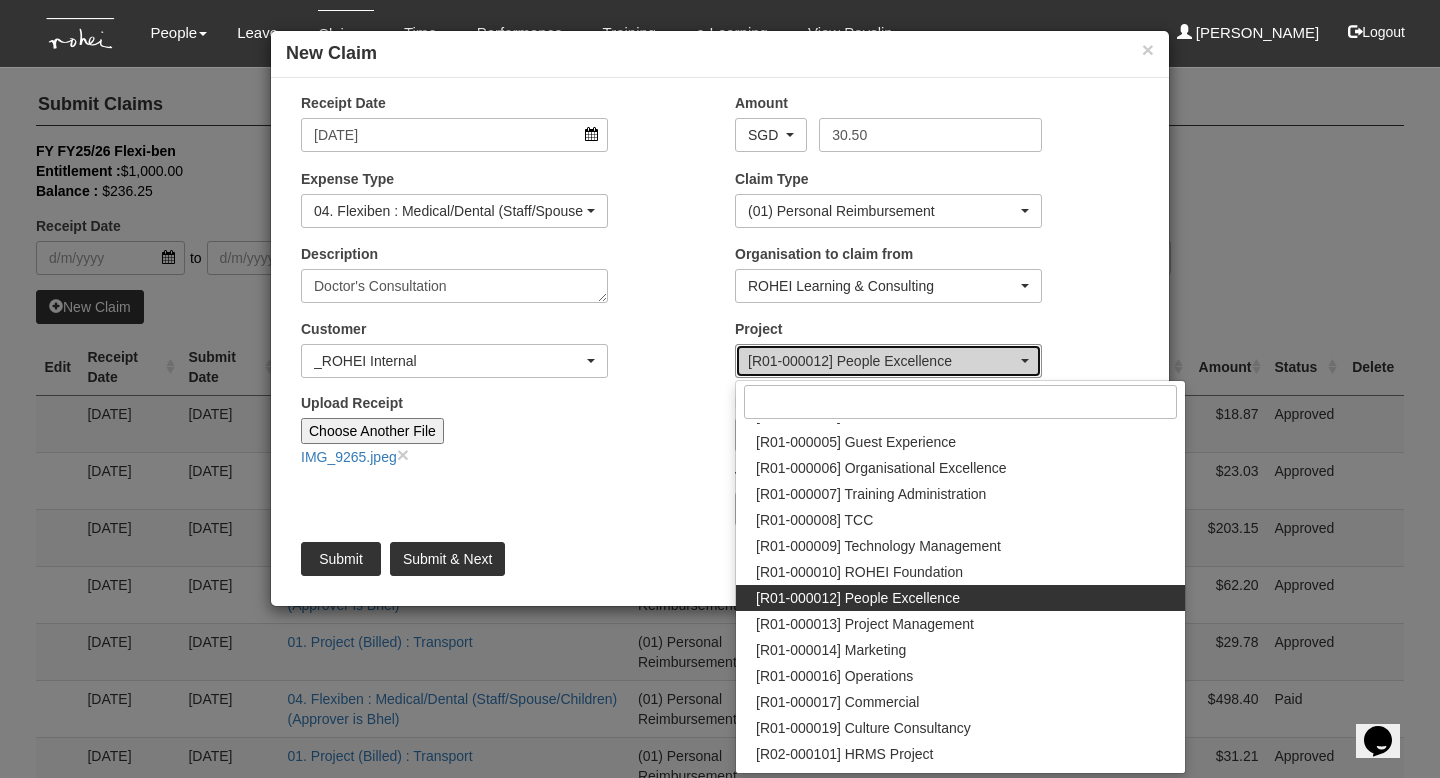 select on "1221" 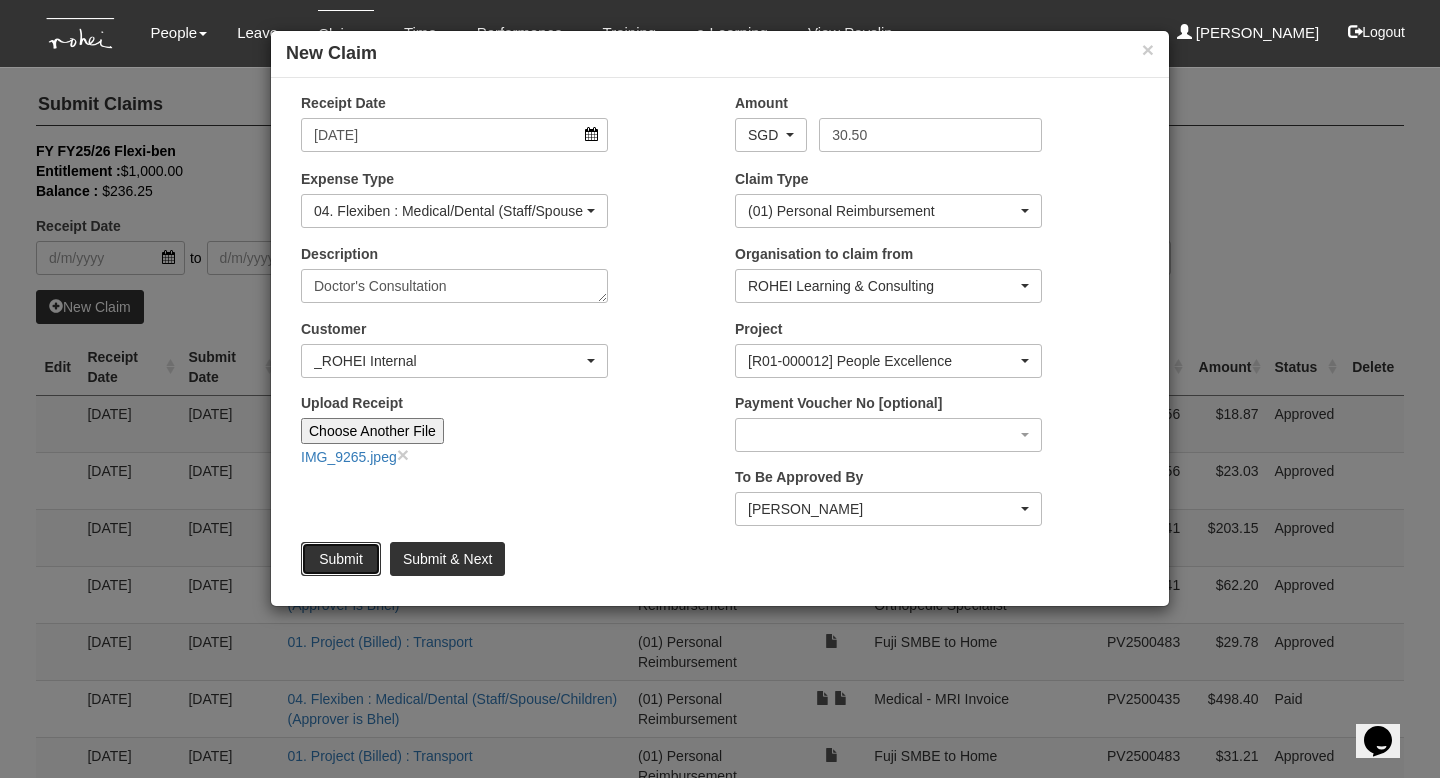 click on "Submit" at bounding box center [341, 559] 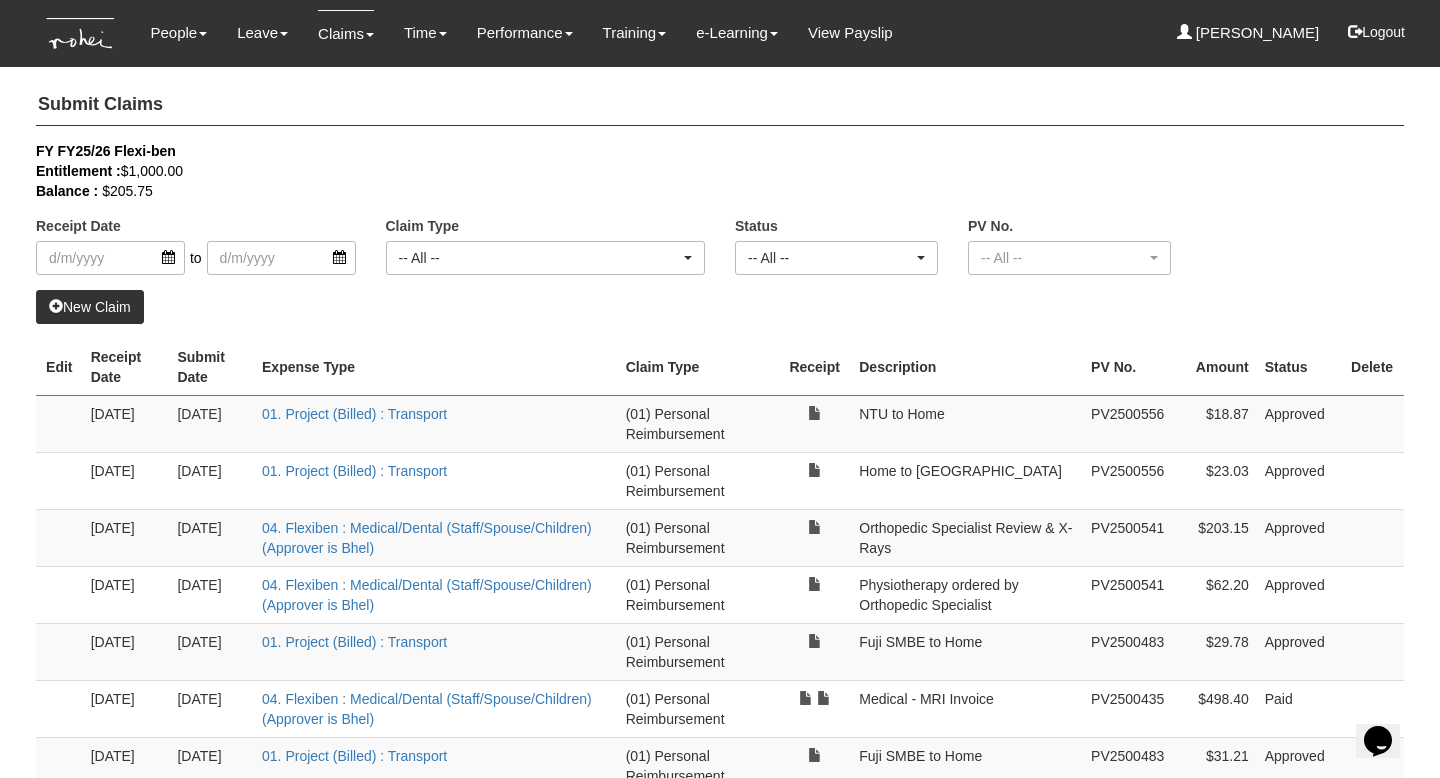 select on "50" 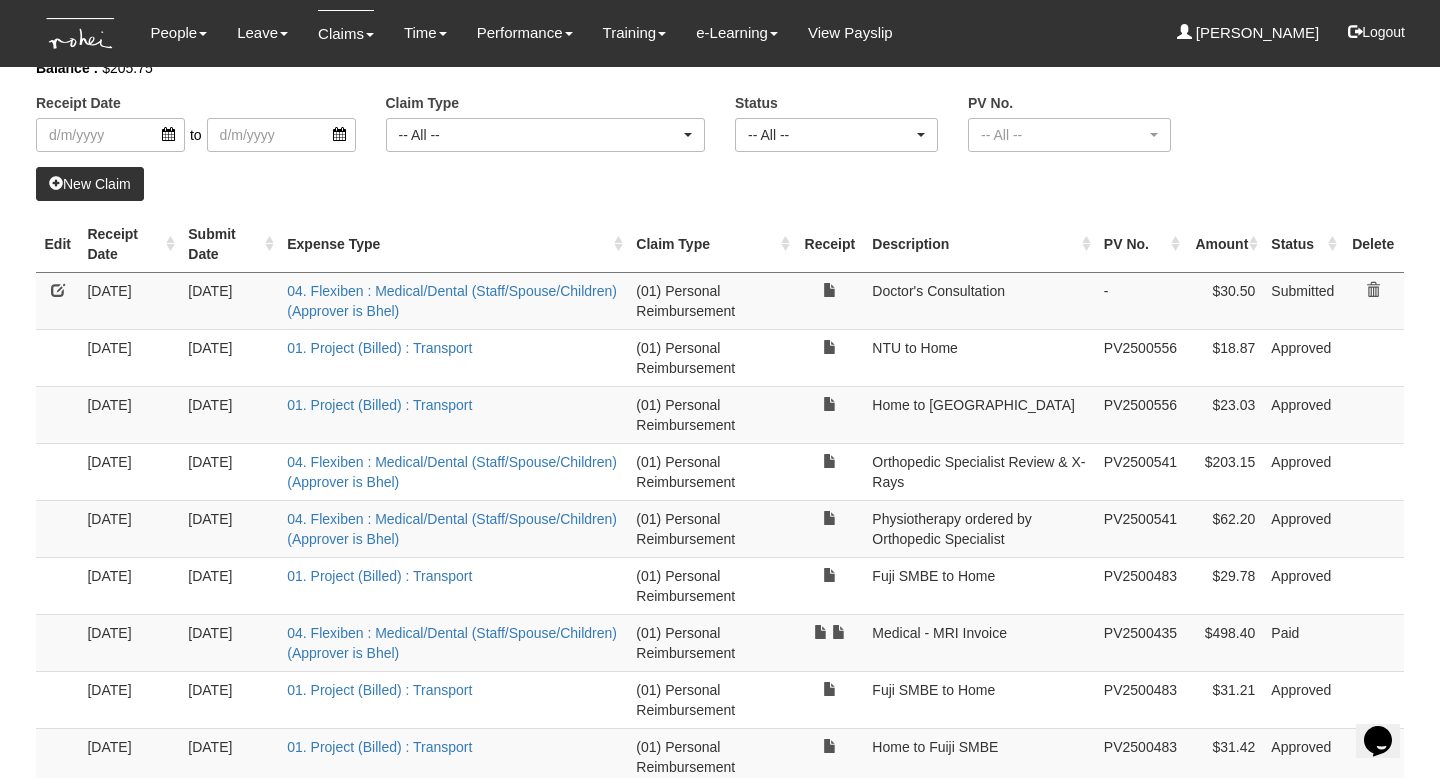 scroll, scrollTop: 0, scrollLeft: 0, axis: both 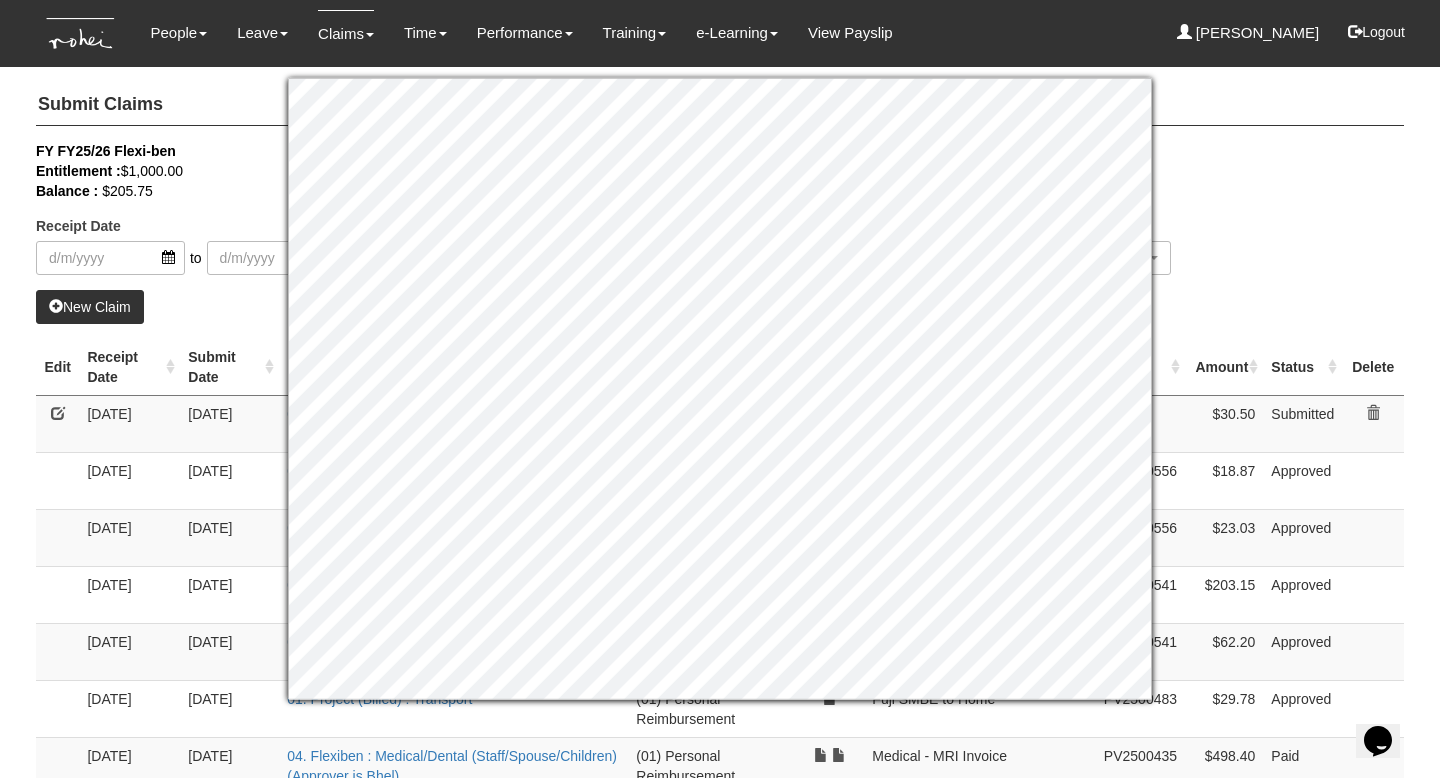 click on "Entitlement :   $1,000.00" at bounding box center (705, 171) 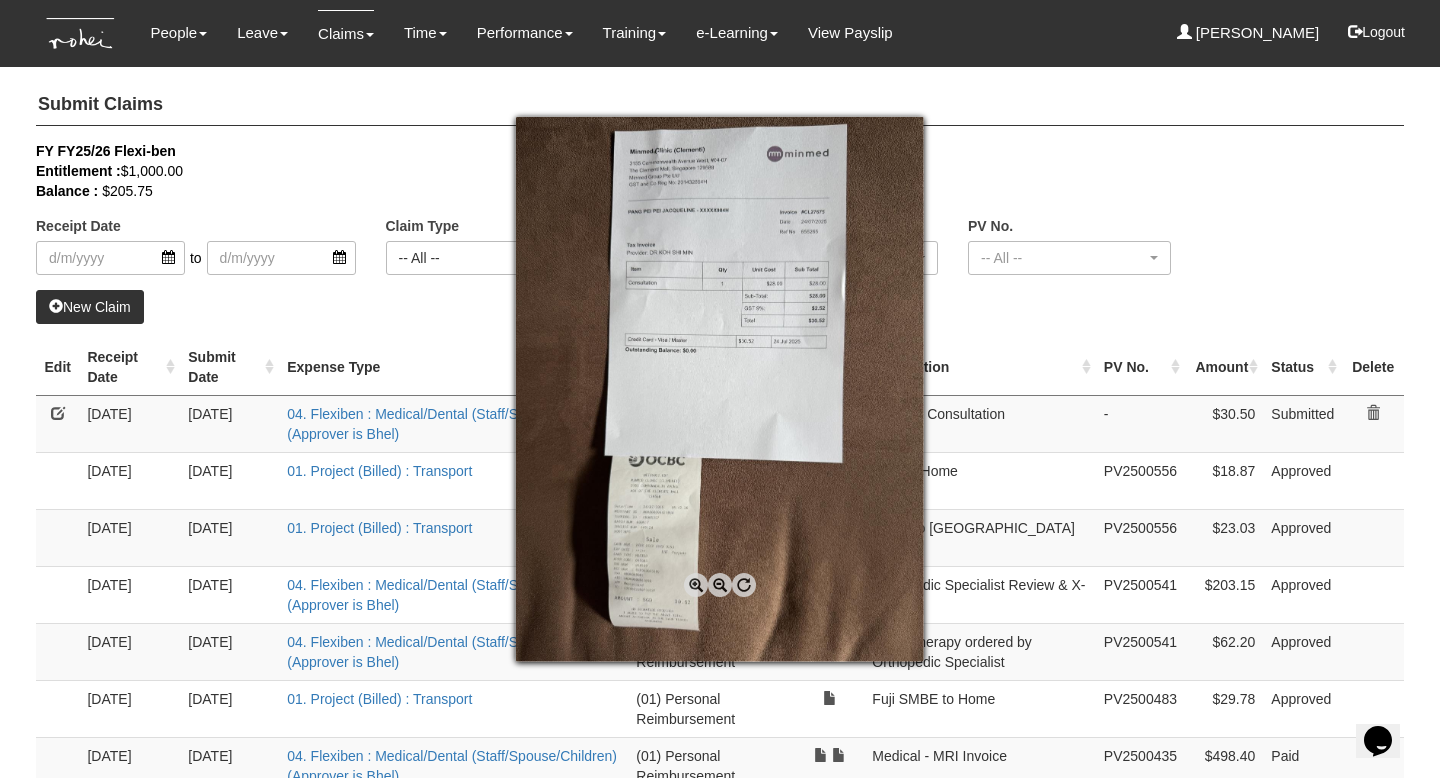 click at bounding box center [720, 389] 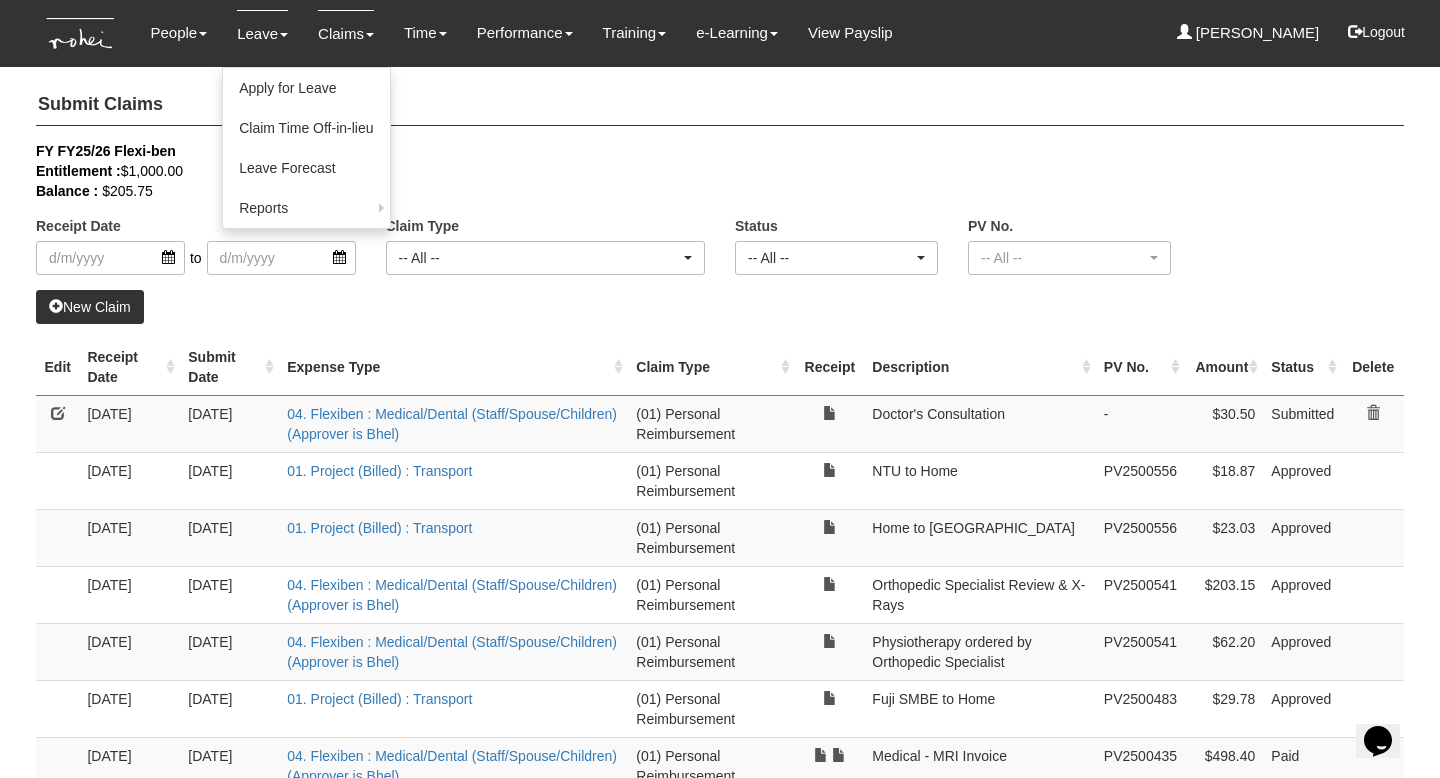 click on "Leave" at bounding box center (262, 33) 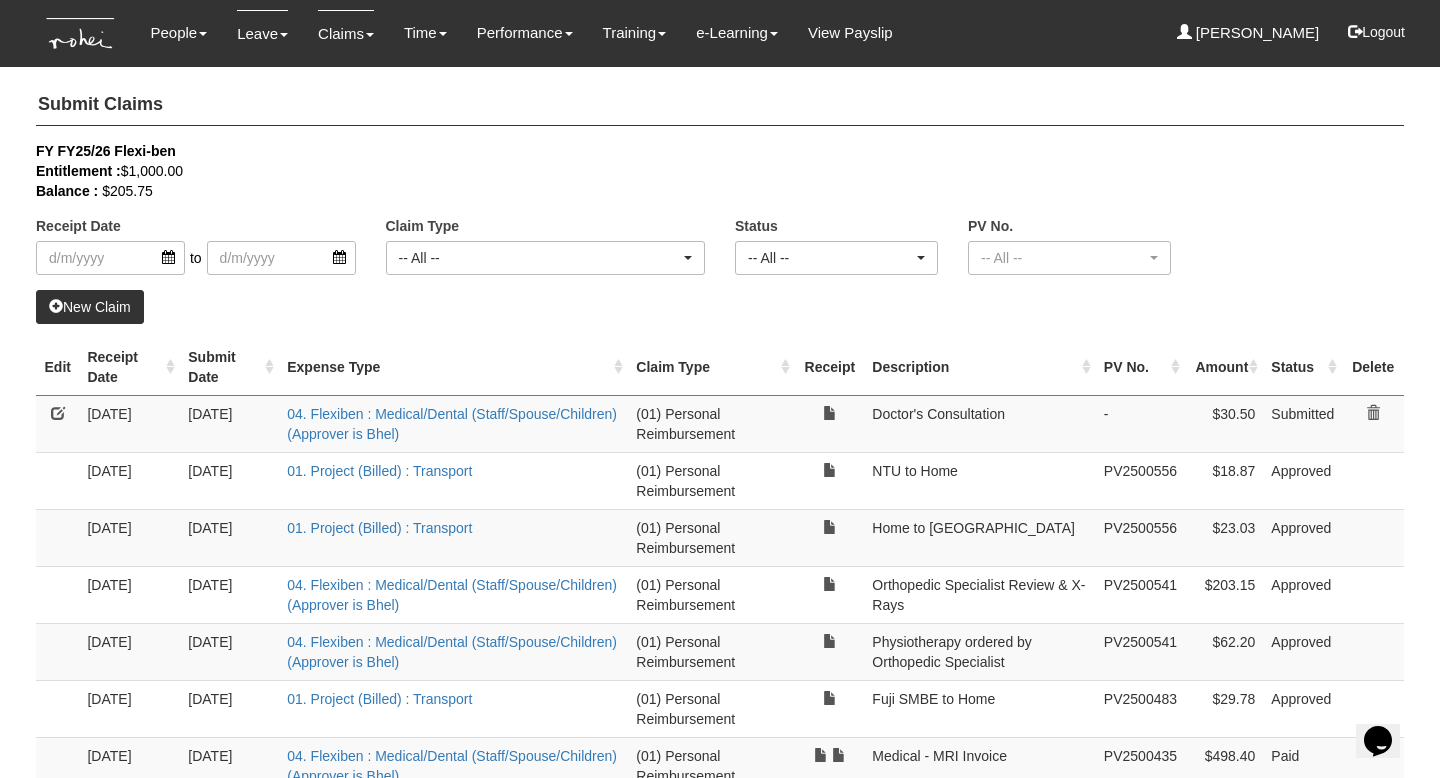 click at bounding box center (284, 35) 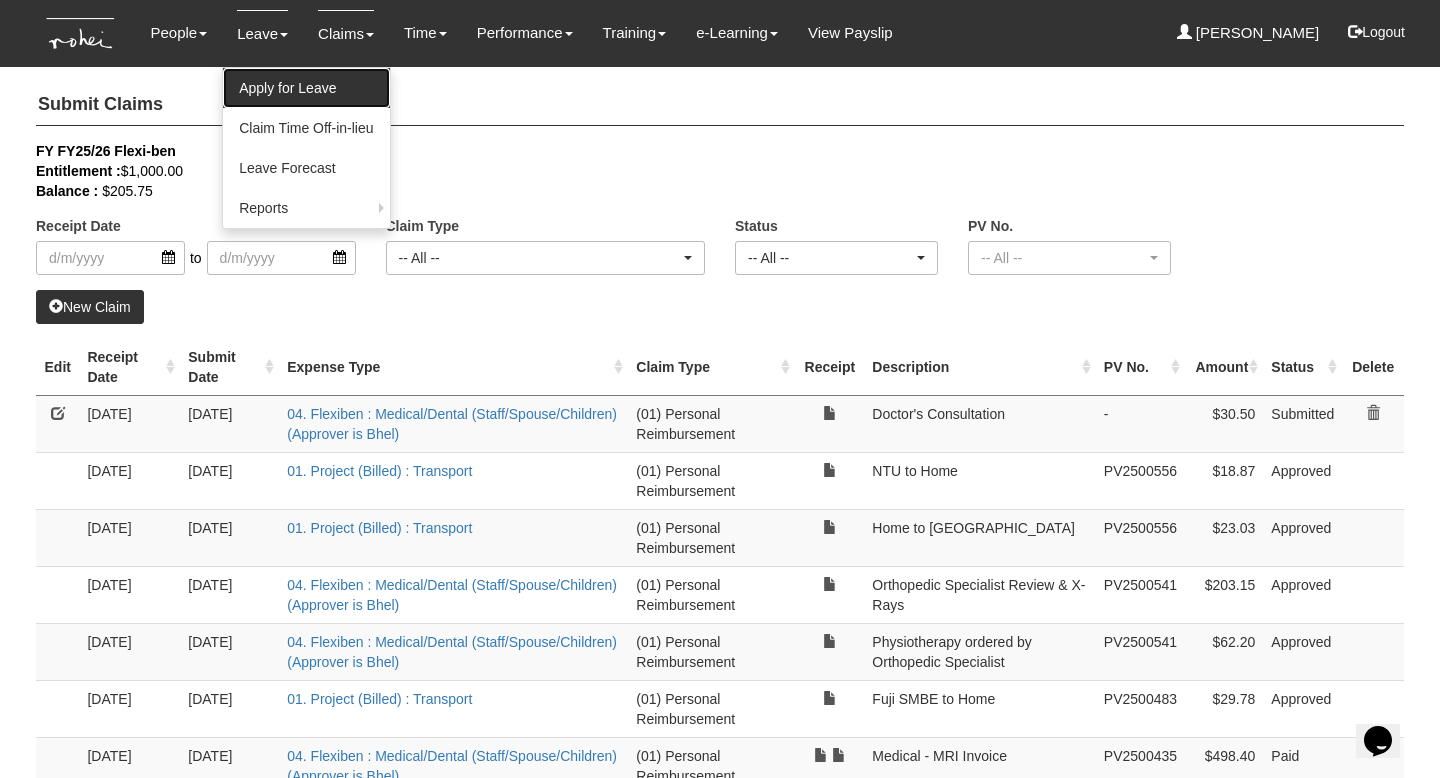 click on "Apply for Leave" at bounding box center [306, 88] 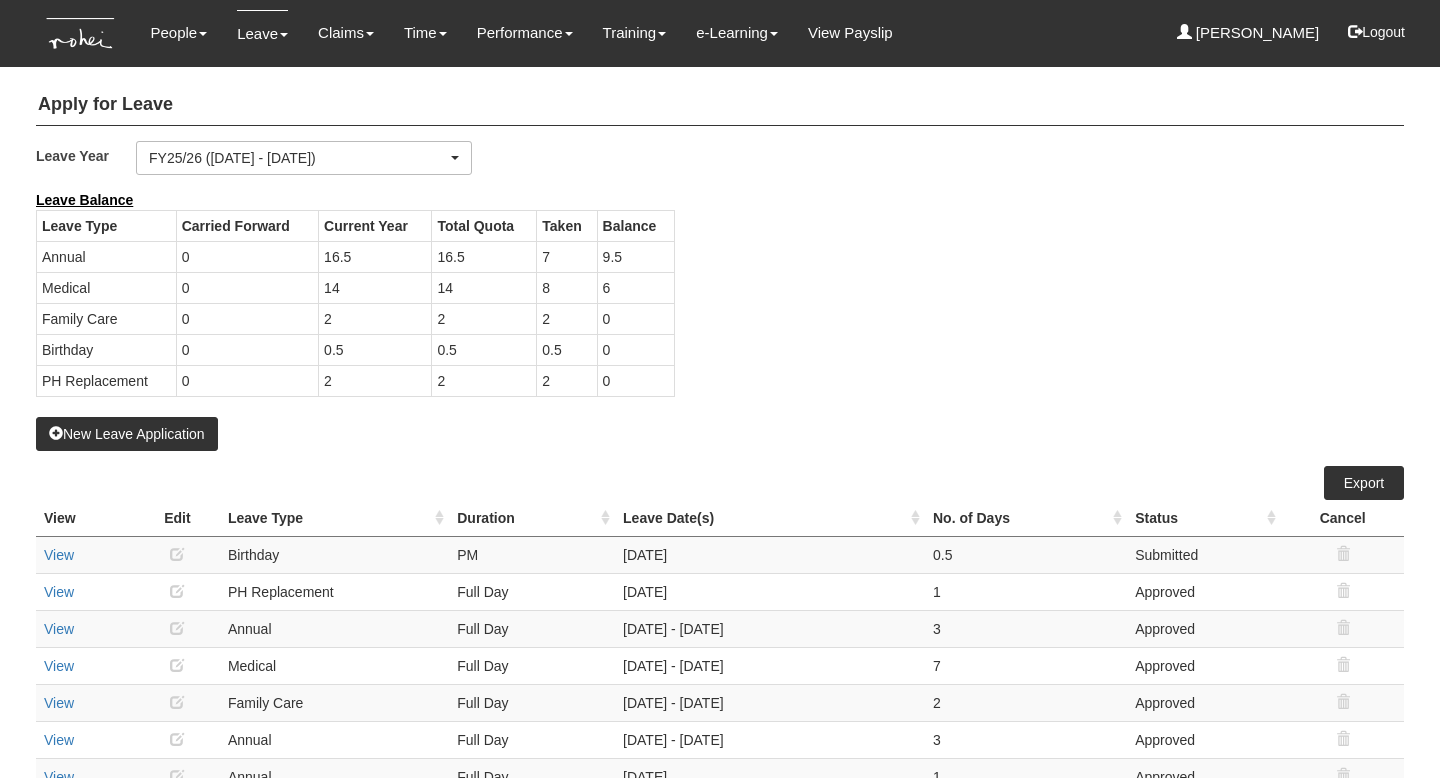 select on "50" 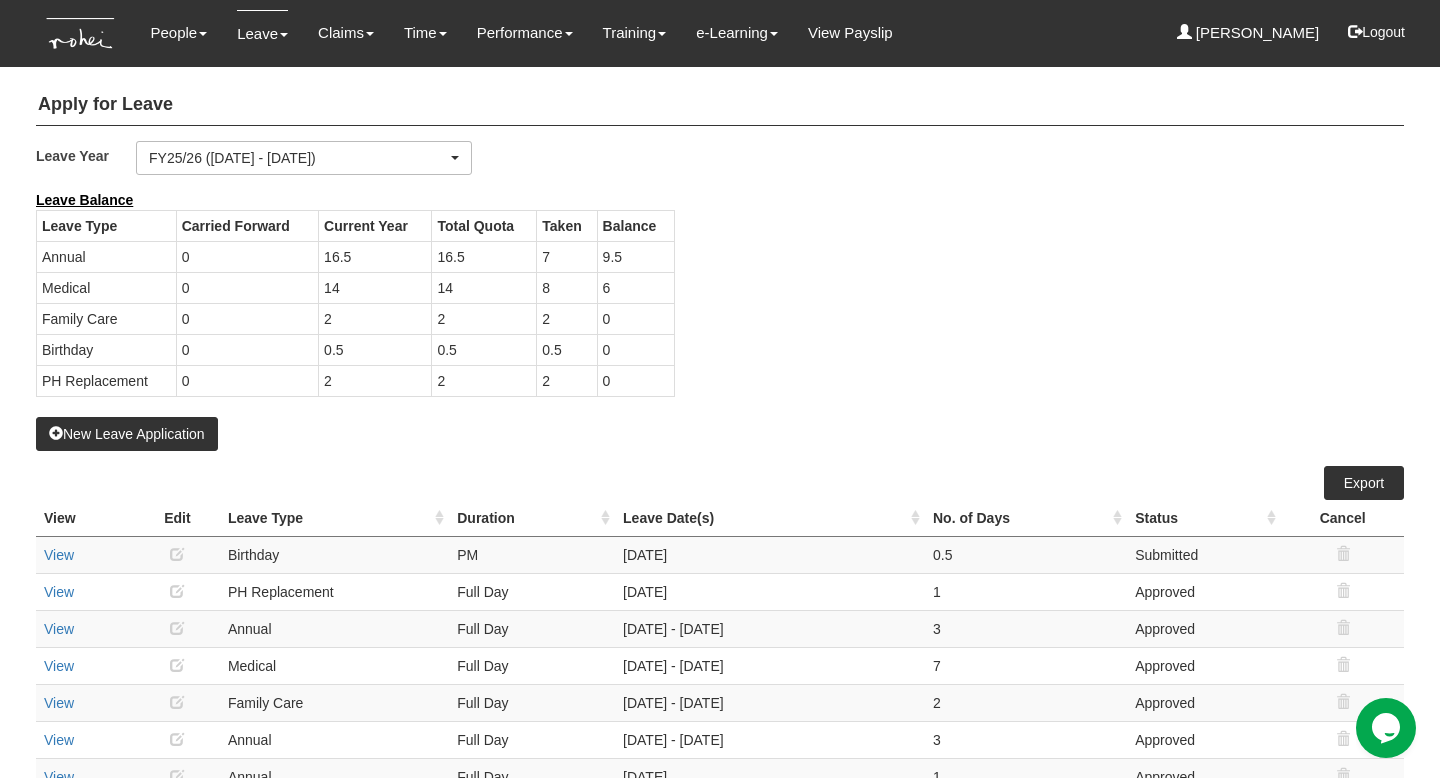 scroll, scrollTop: 0, scrollLeft: 0, axis: both 